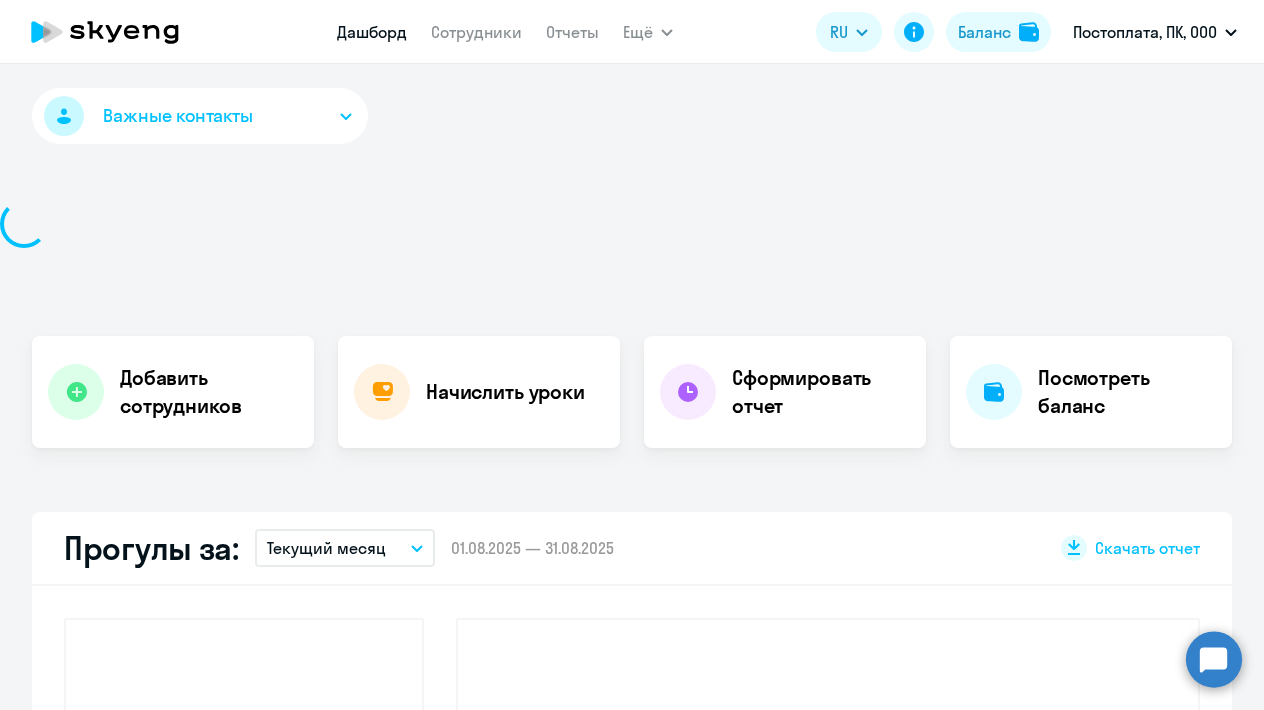 scroll, scrollTop: 0, scrollLeft: 0, axis: both 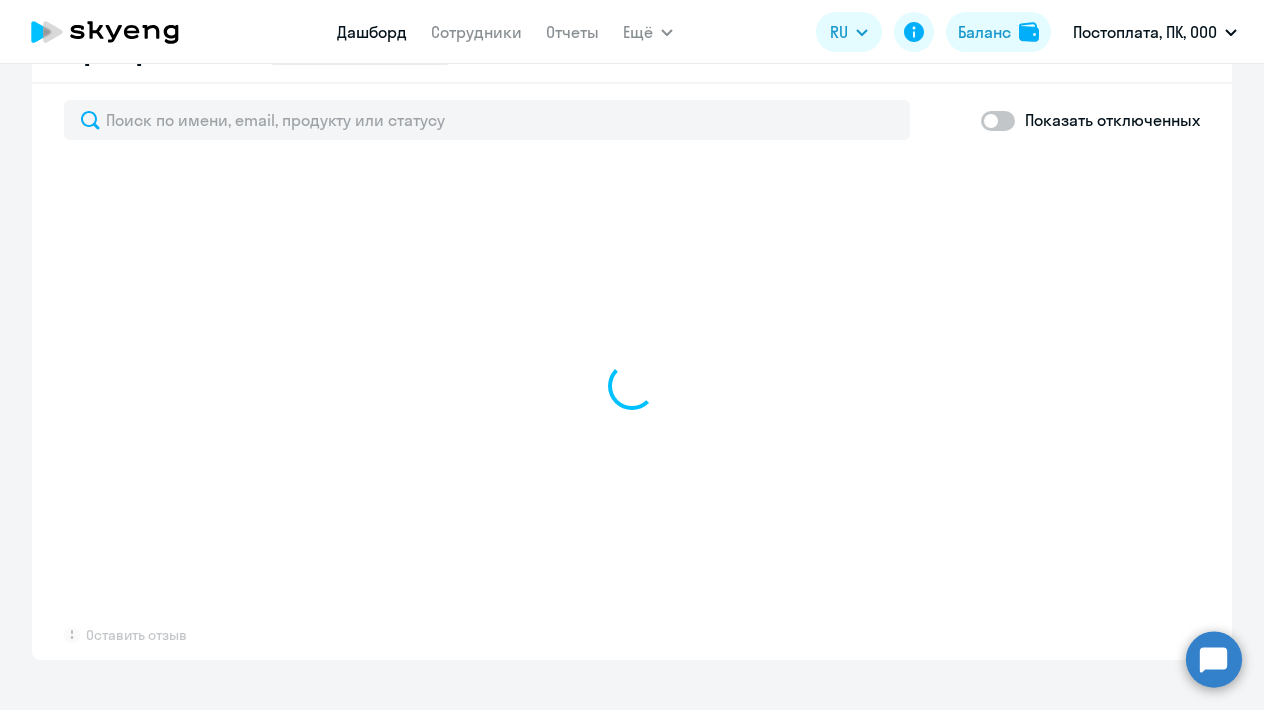 click 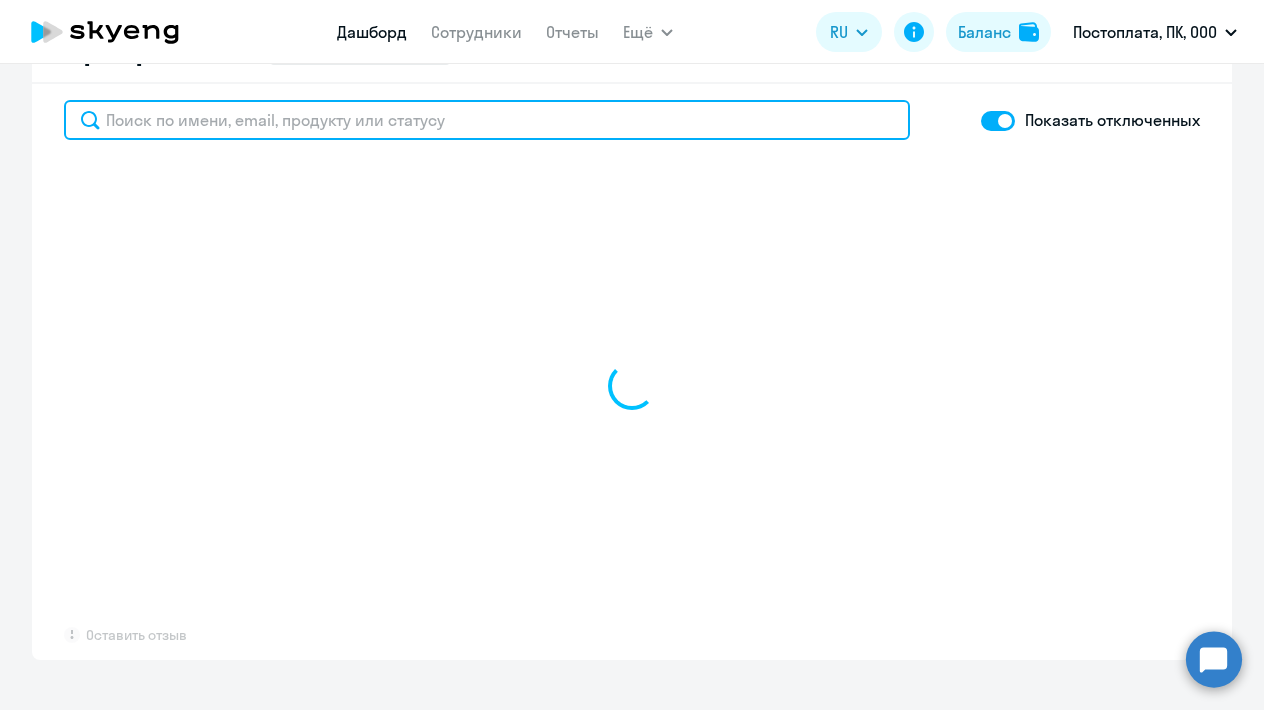 click 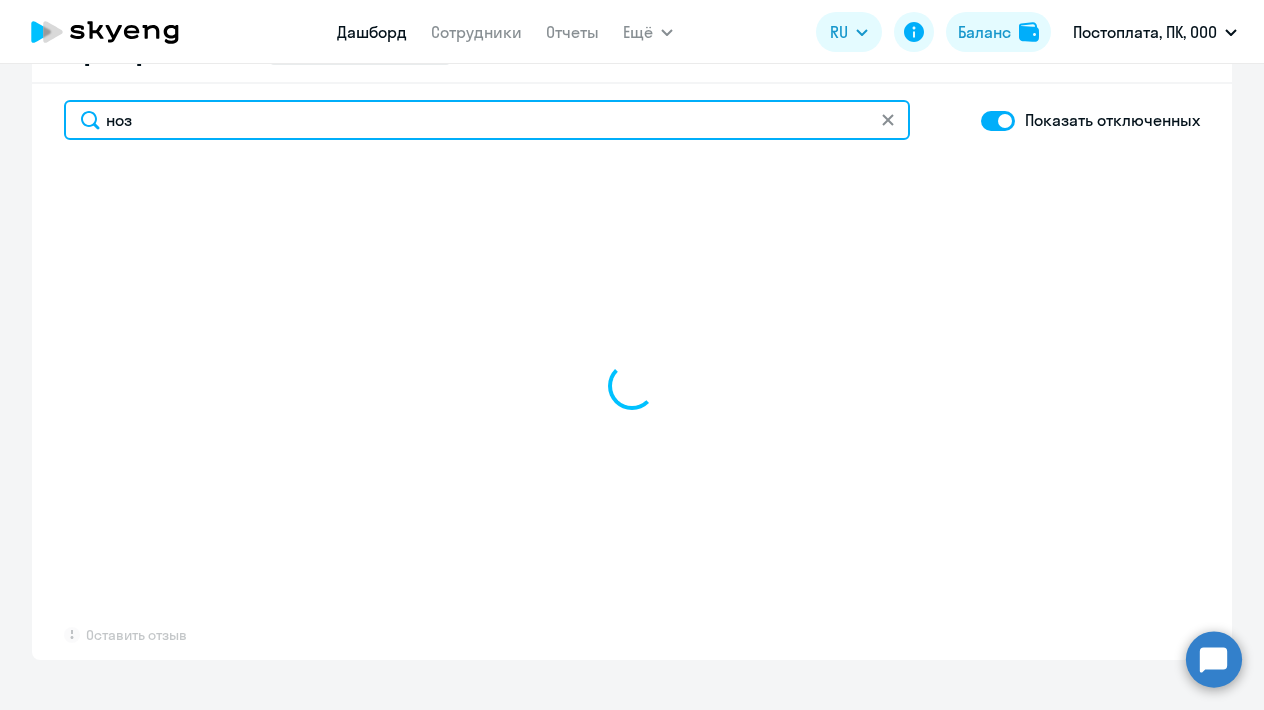type on "нозд" 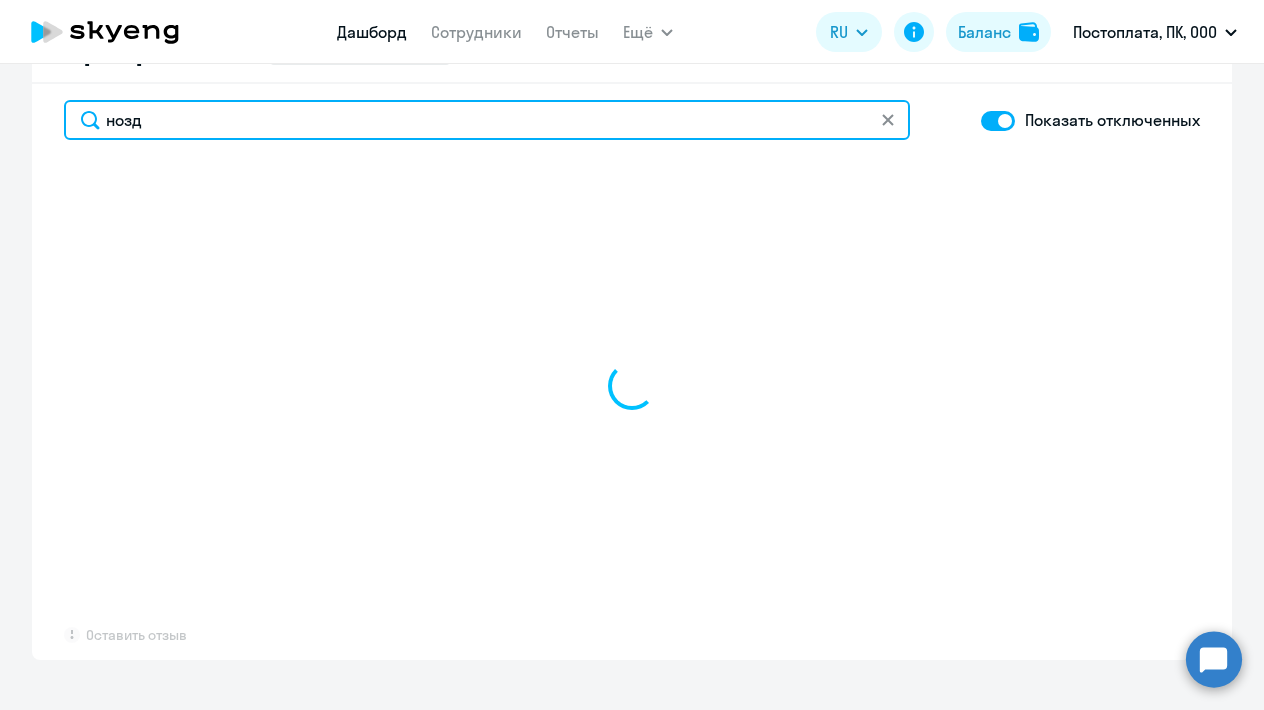 select on "30" 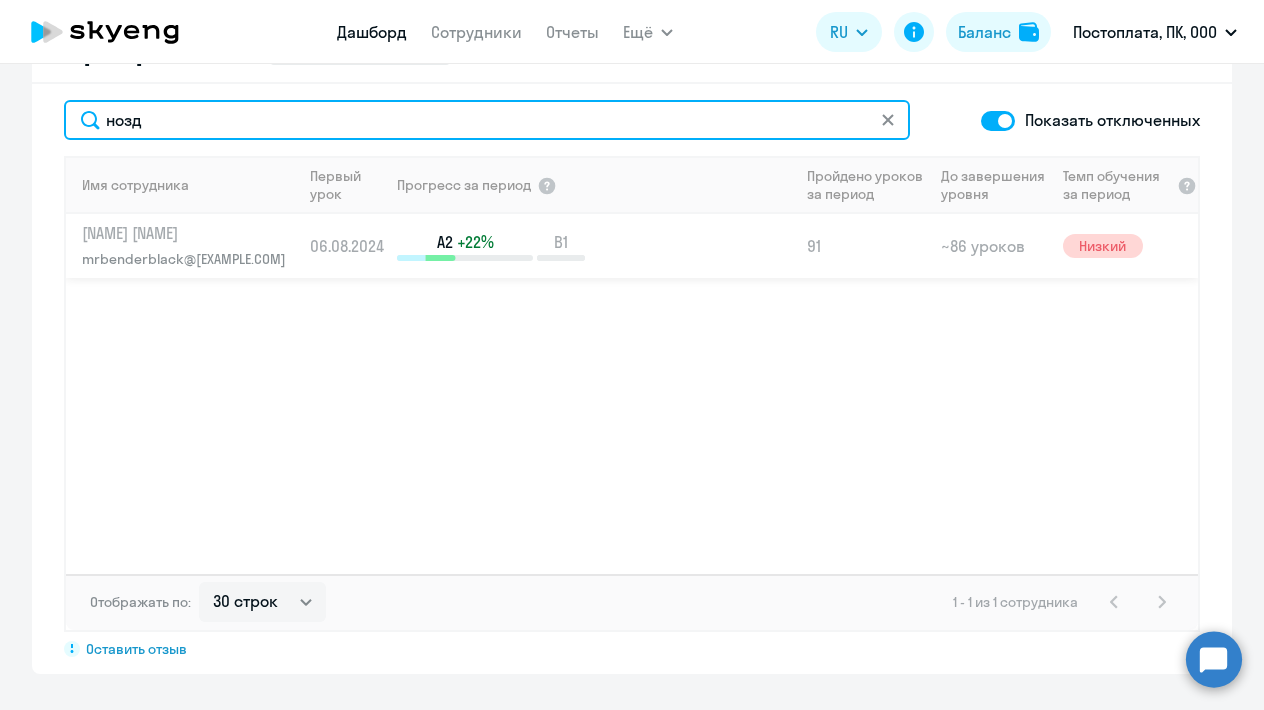 type on "нозд" 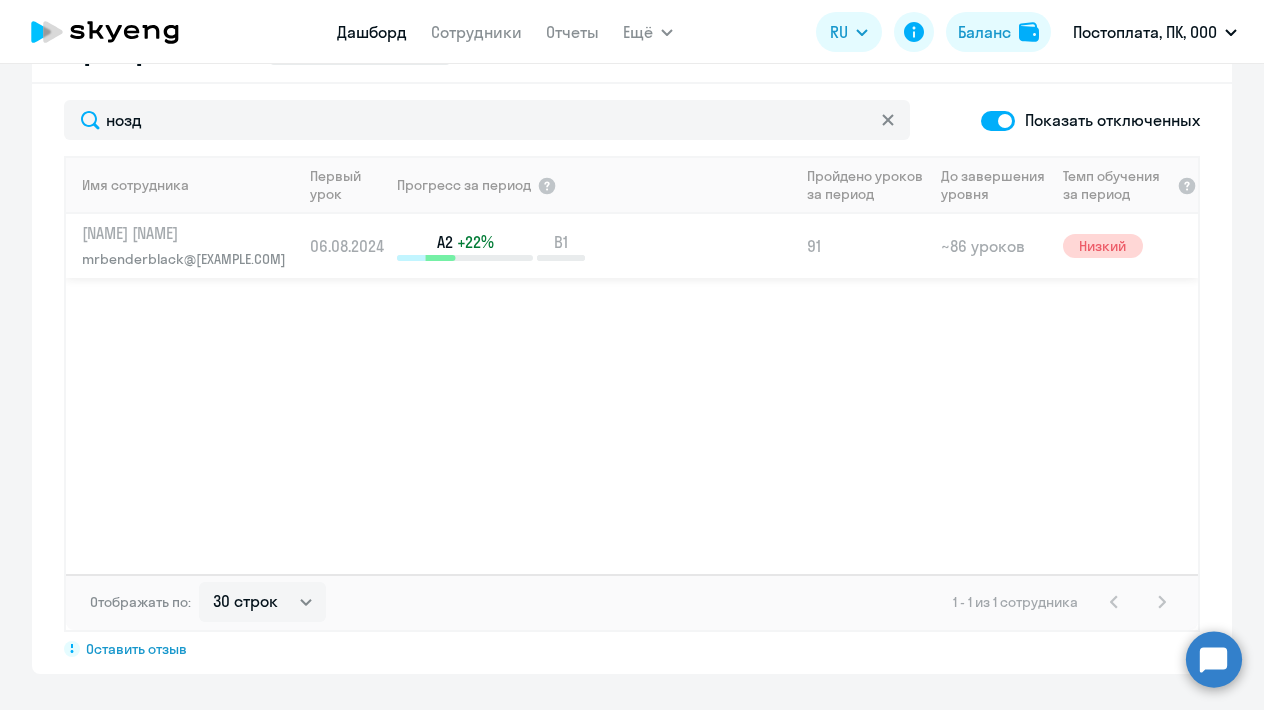 click on "[NAME] [NAME]" 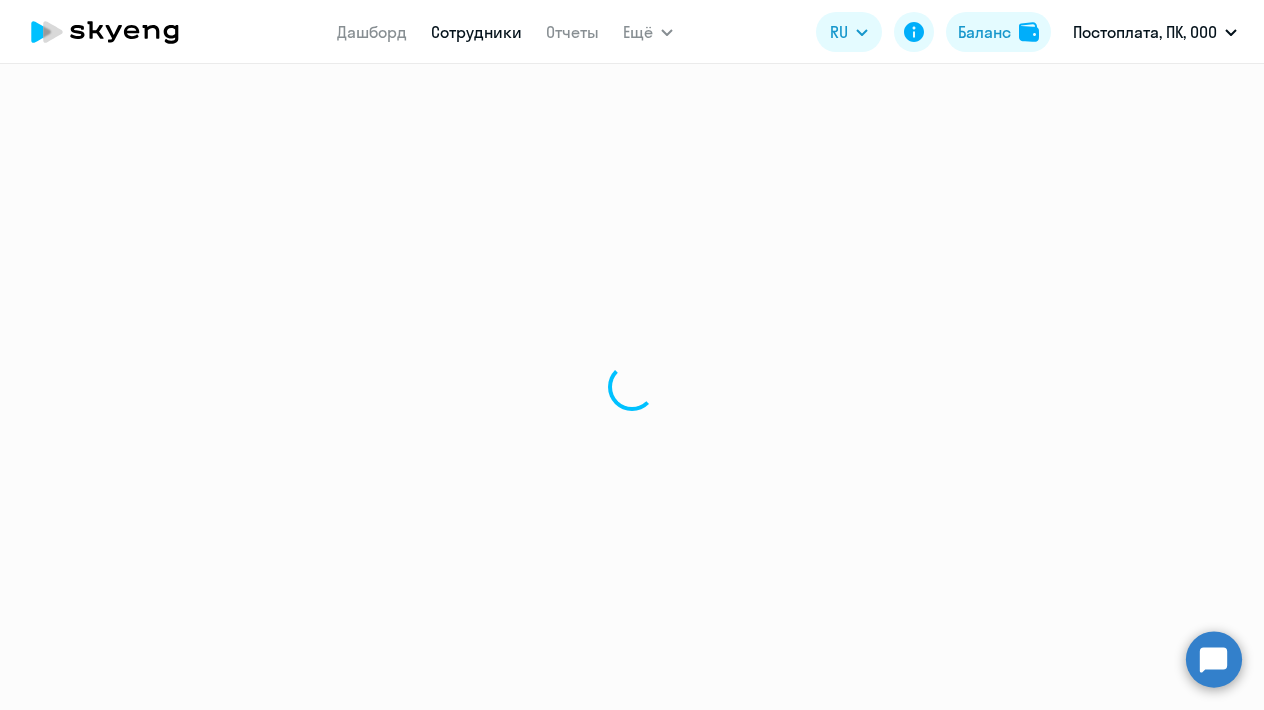 scroll, scrollTop: 0, scrollLeft: 0, axis: both 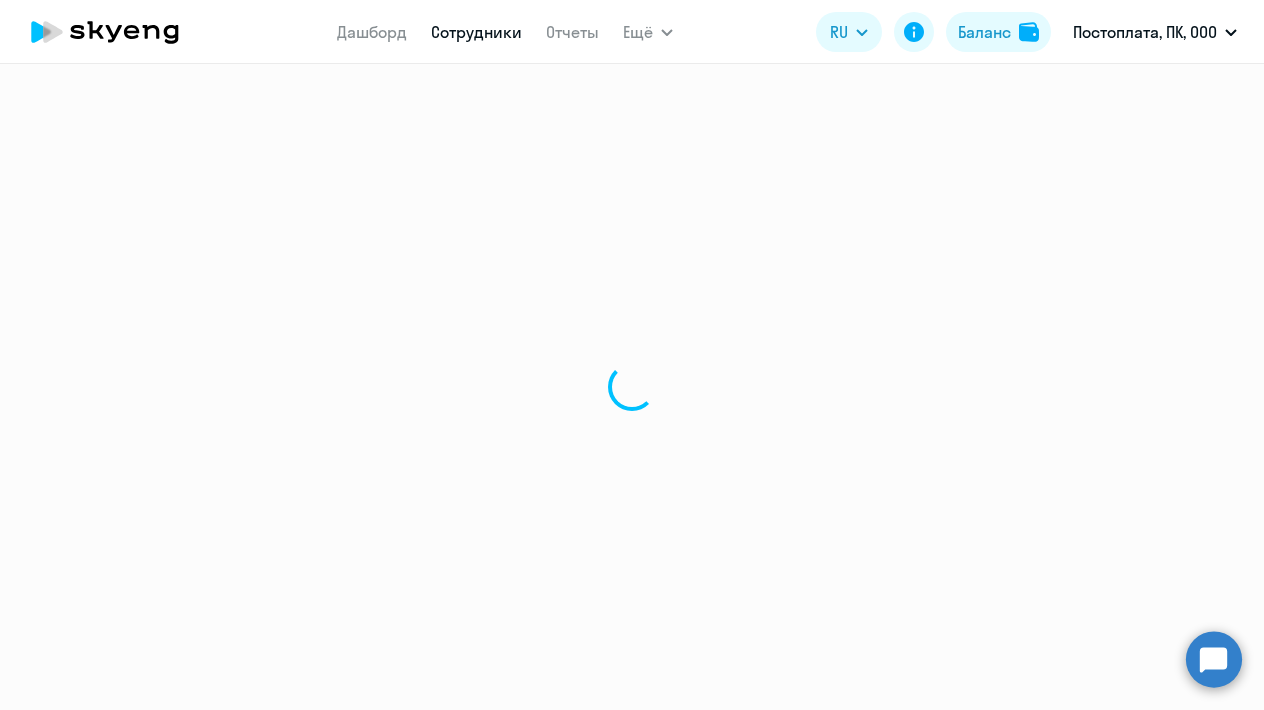 select on "english" 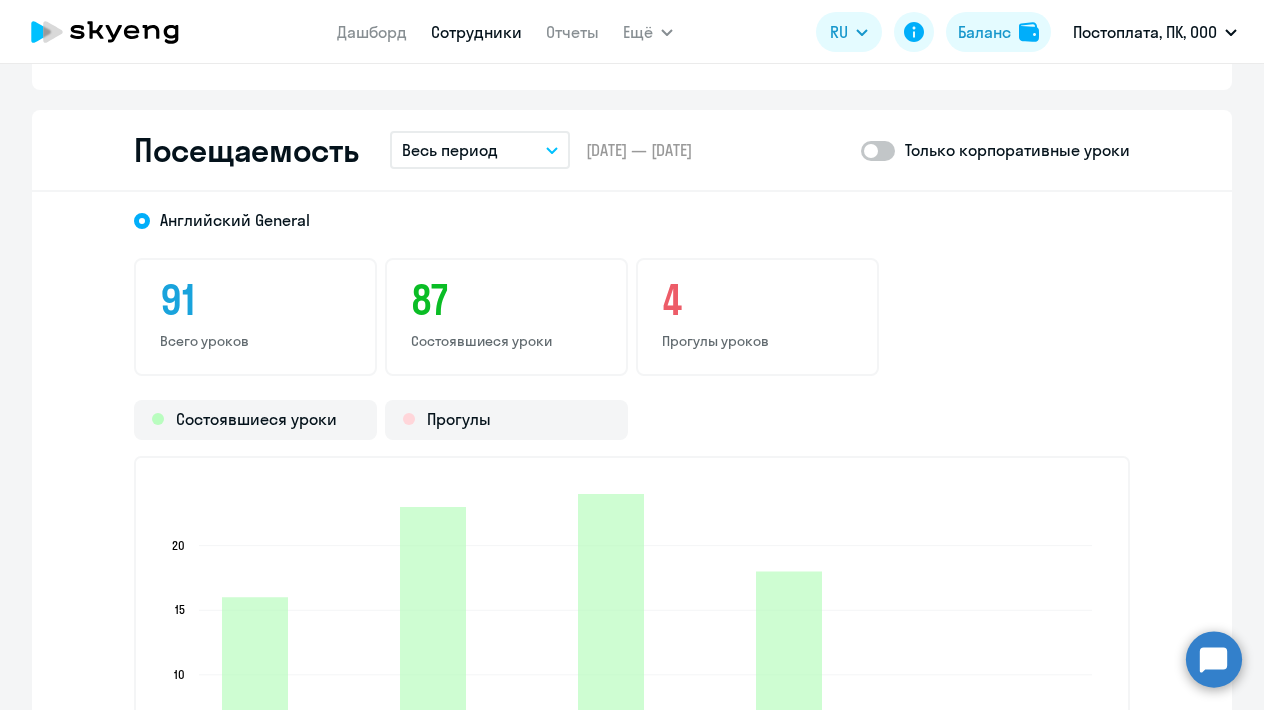 scroll, scrollTop: 2520, scrollLeft: 0, axis: vertical 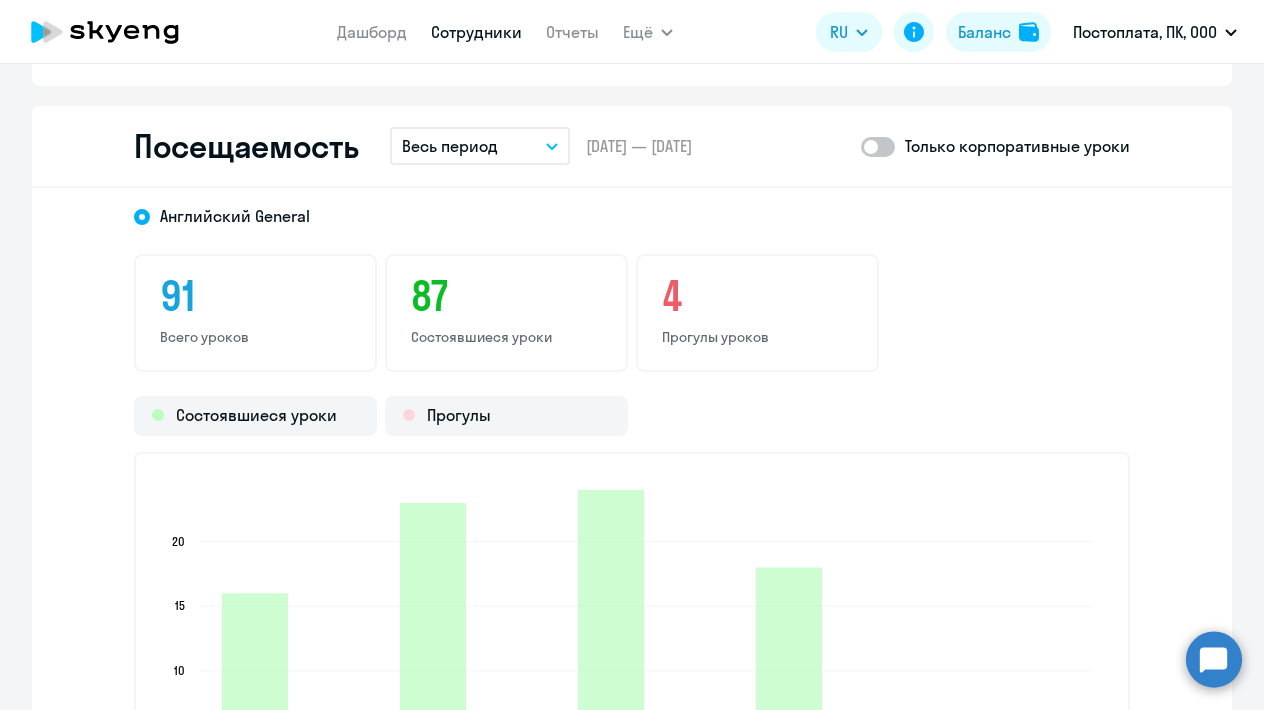 click 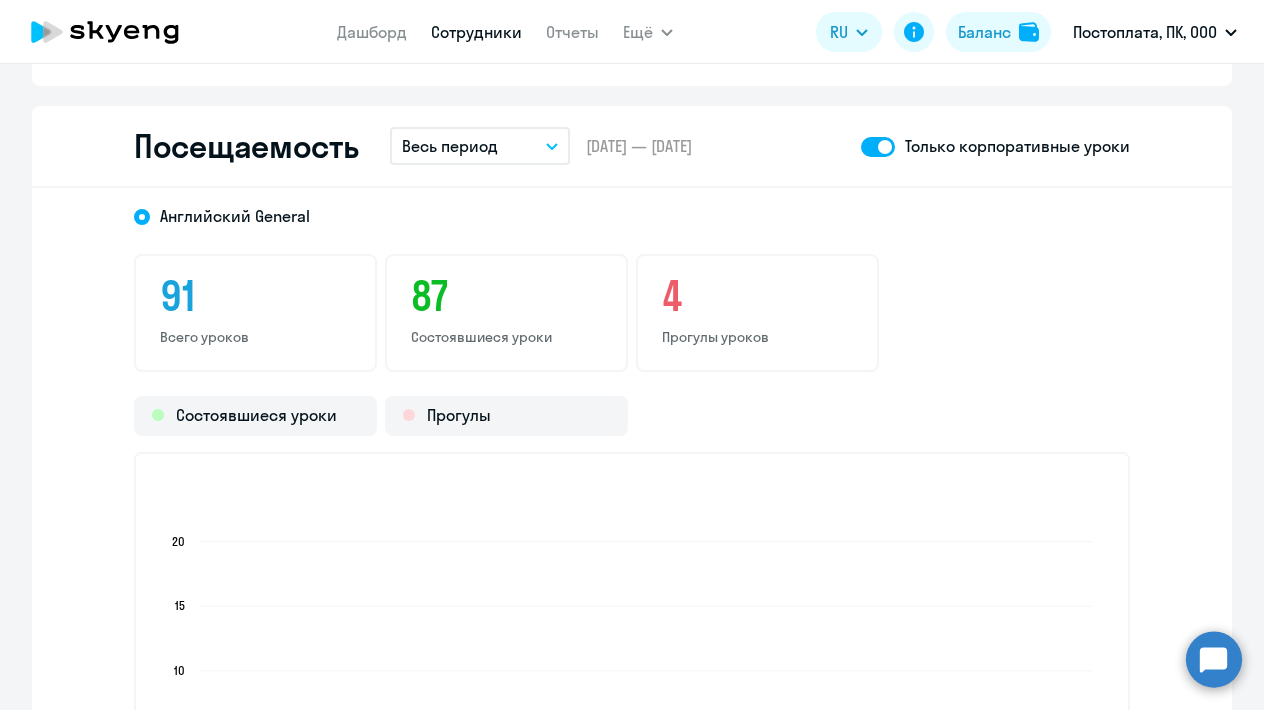 click on "Весь период" at bounding box center (450, 146) 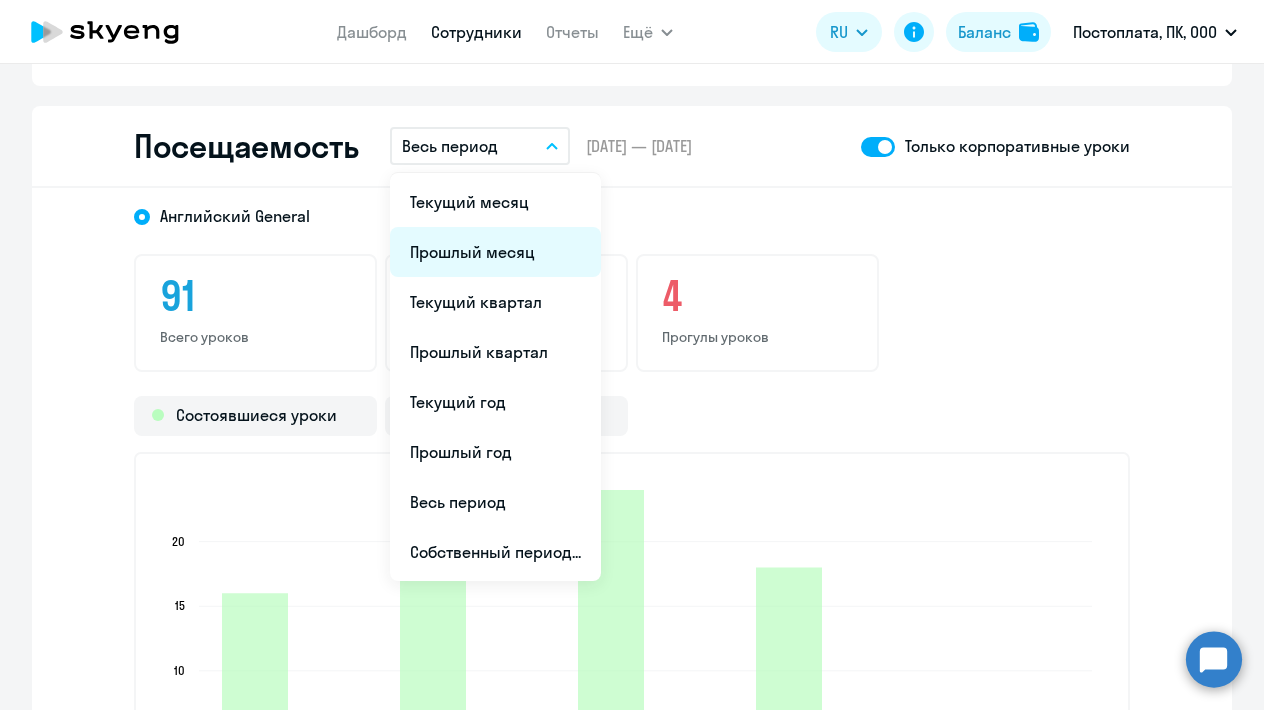click on "Прошлый месяц" at bounding box center [495, 252] 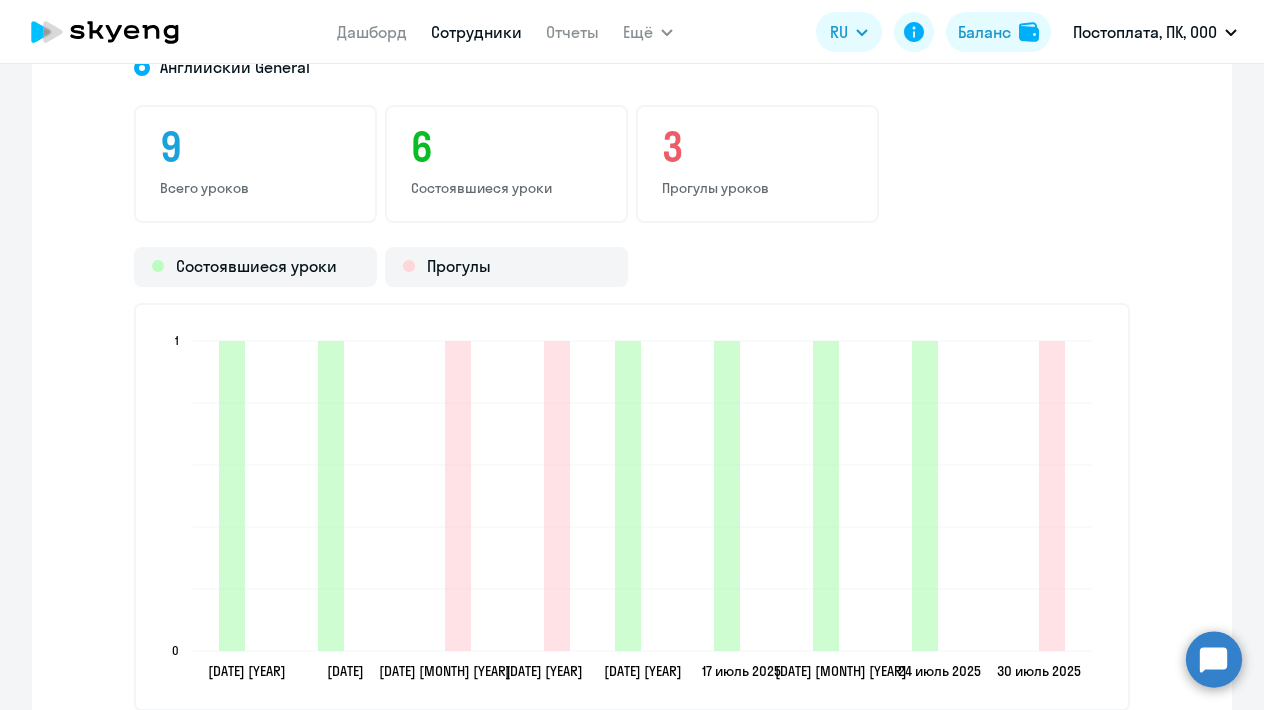 scroll, scrollTop: 2688, scrollLeft: 0, axis: vertical 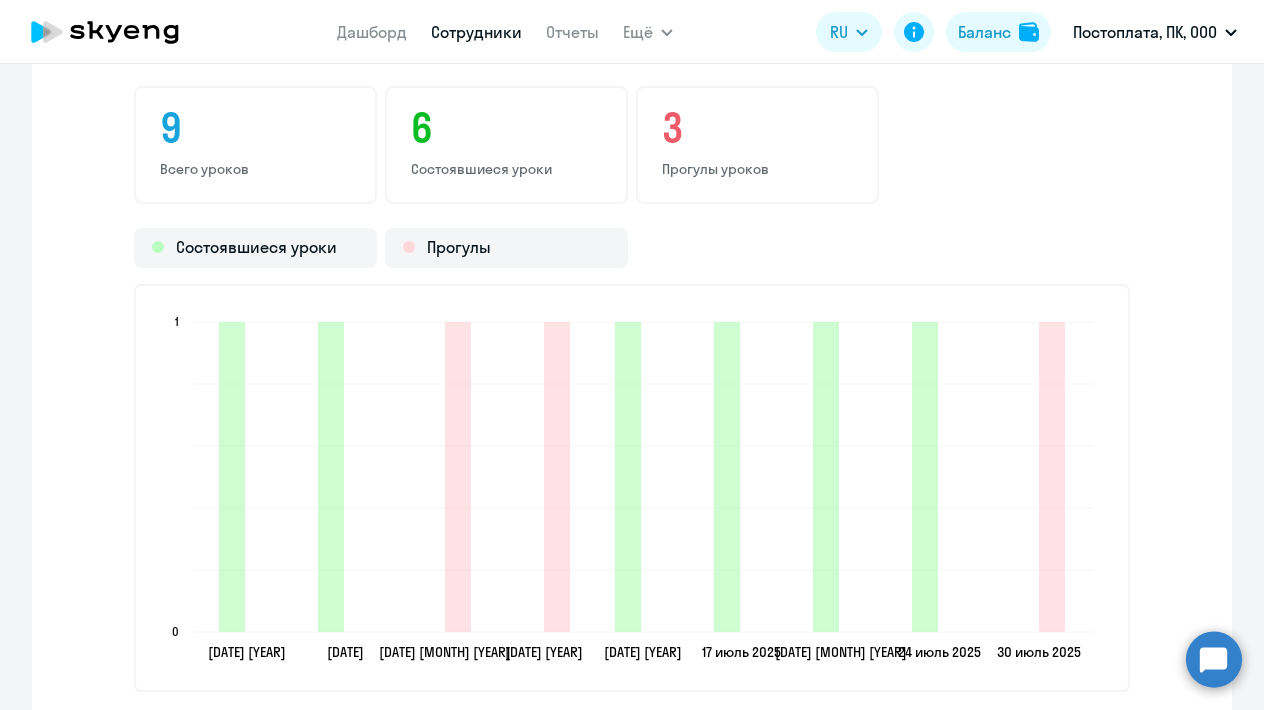 click 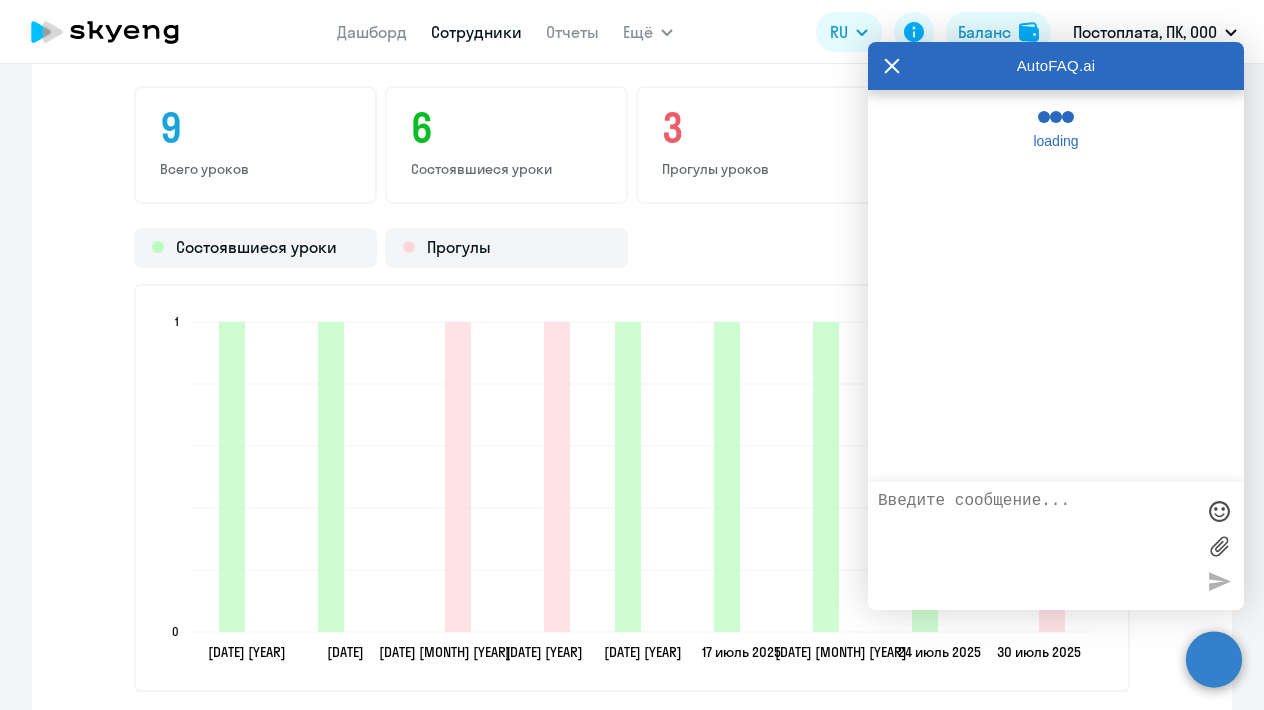 click at bounding box center (1036, 546) 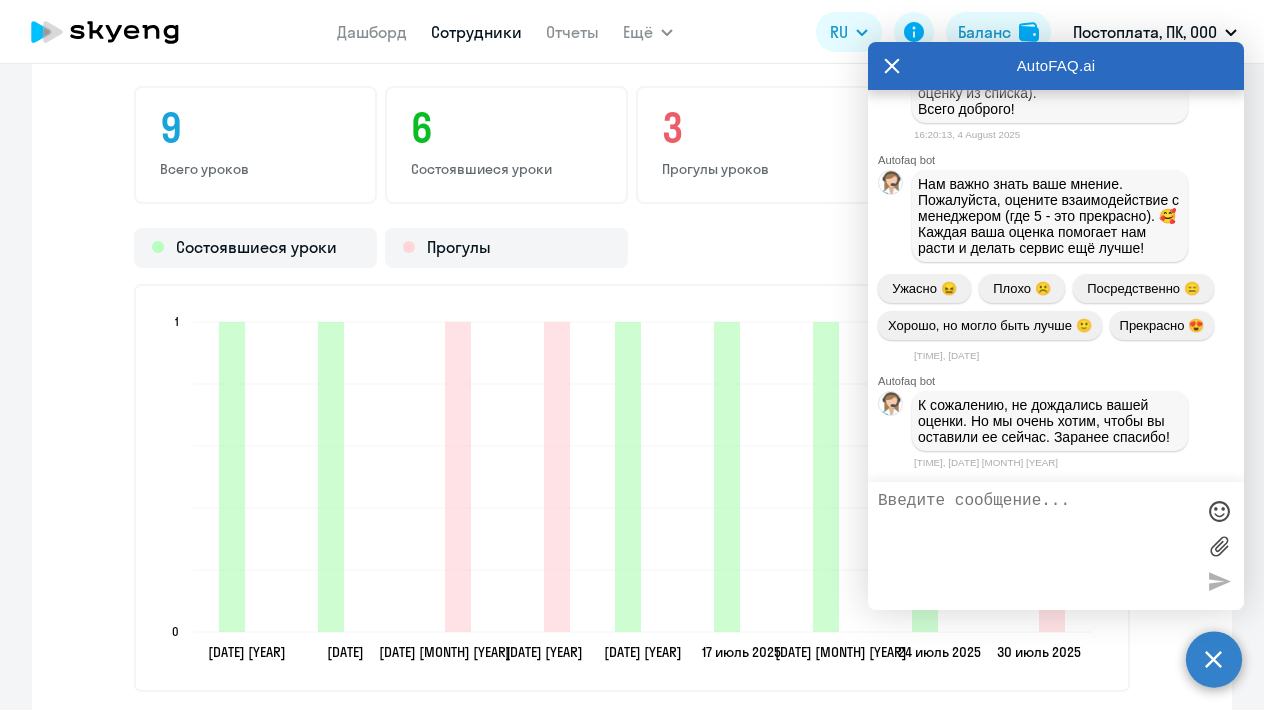 scroll, scrollTop: 46902, scrollLeft: 0, axis: vertical 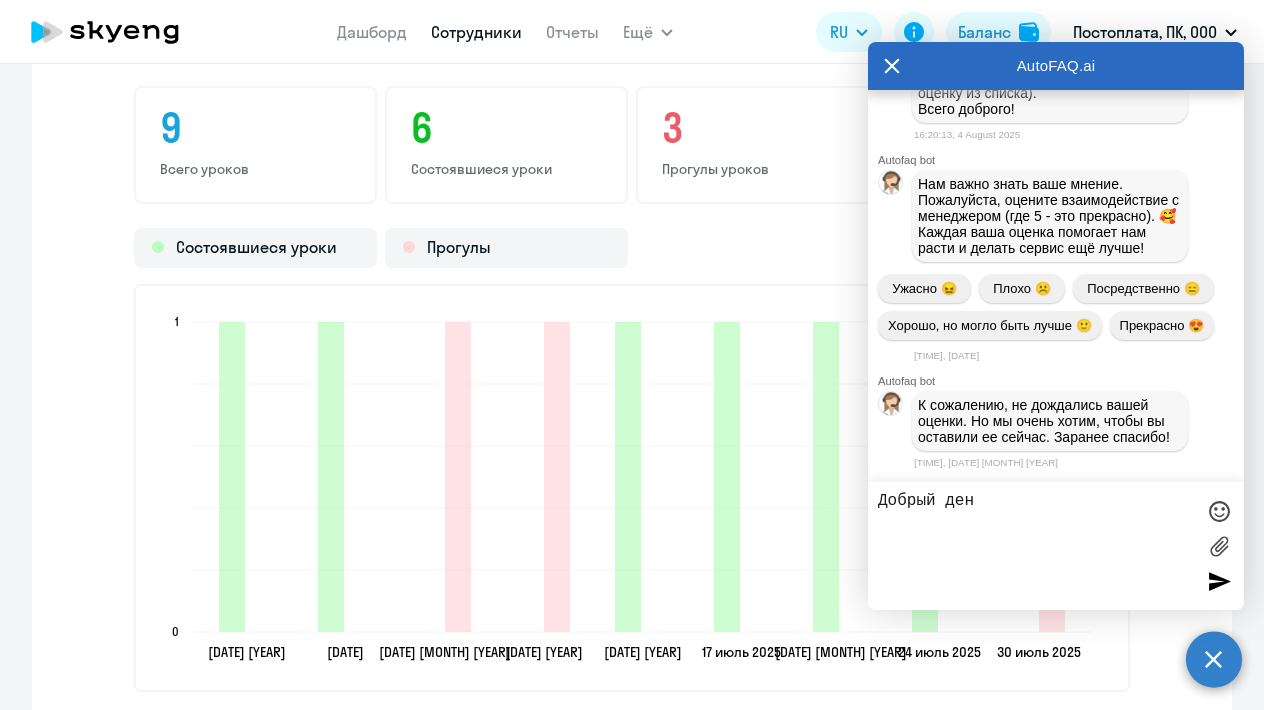 type on "Добрый день" 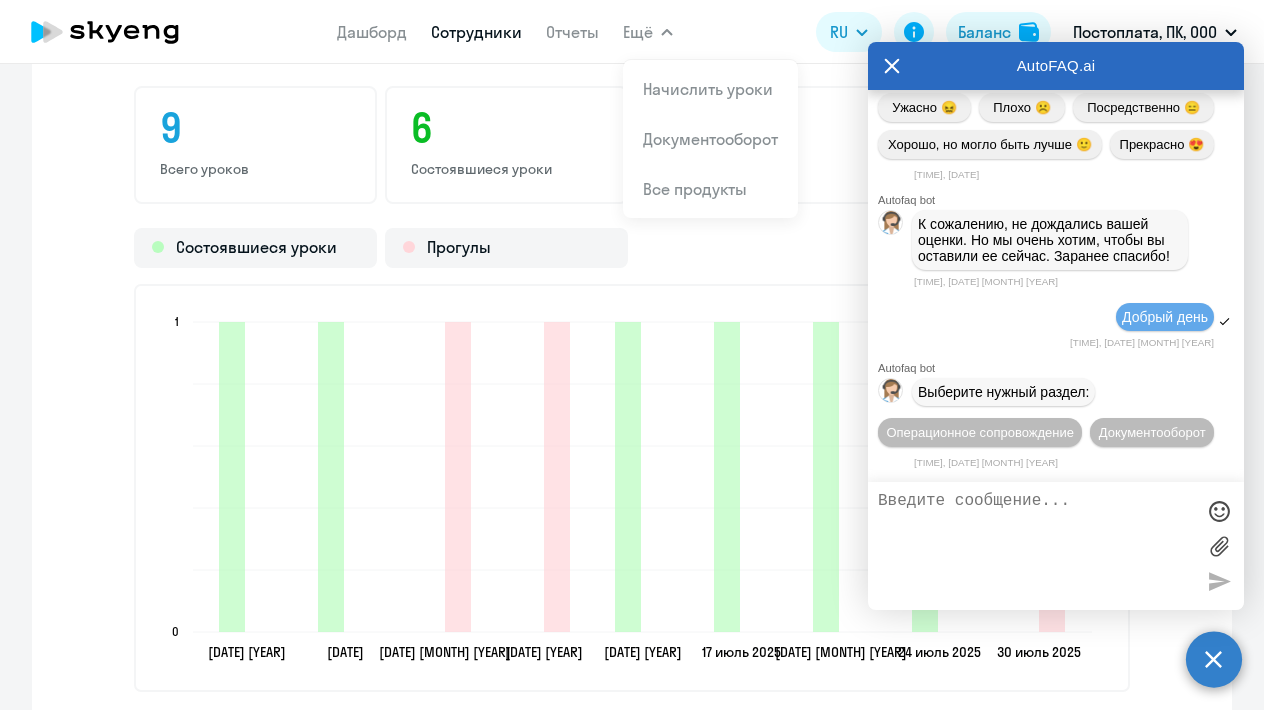 scroll, scrollTop: 47122, scrollLeft: 0, axis: vertical 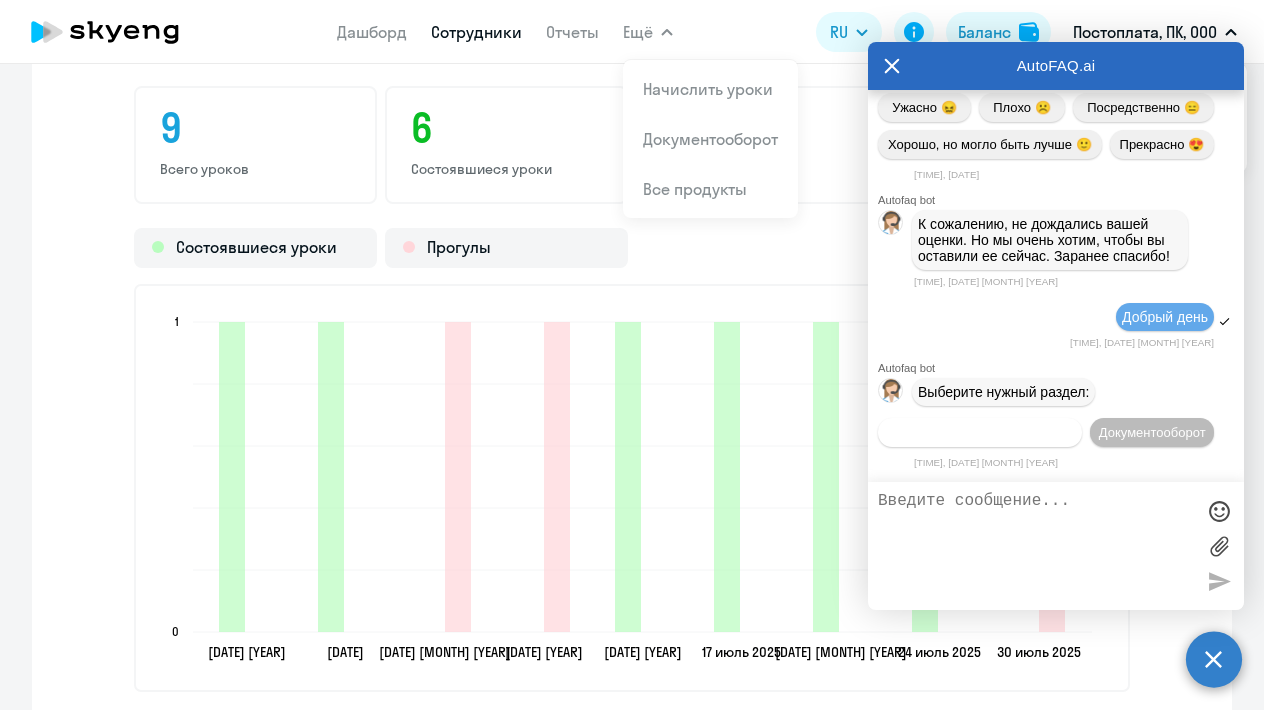 click on "Операционное сопровождение" at bounding box center (980, 432) 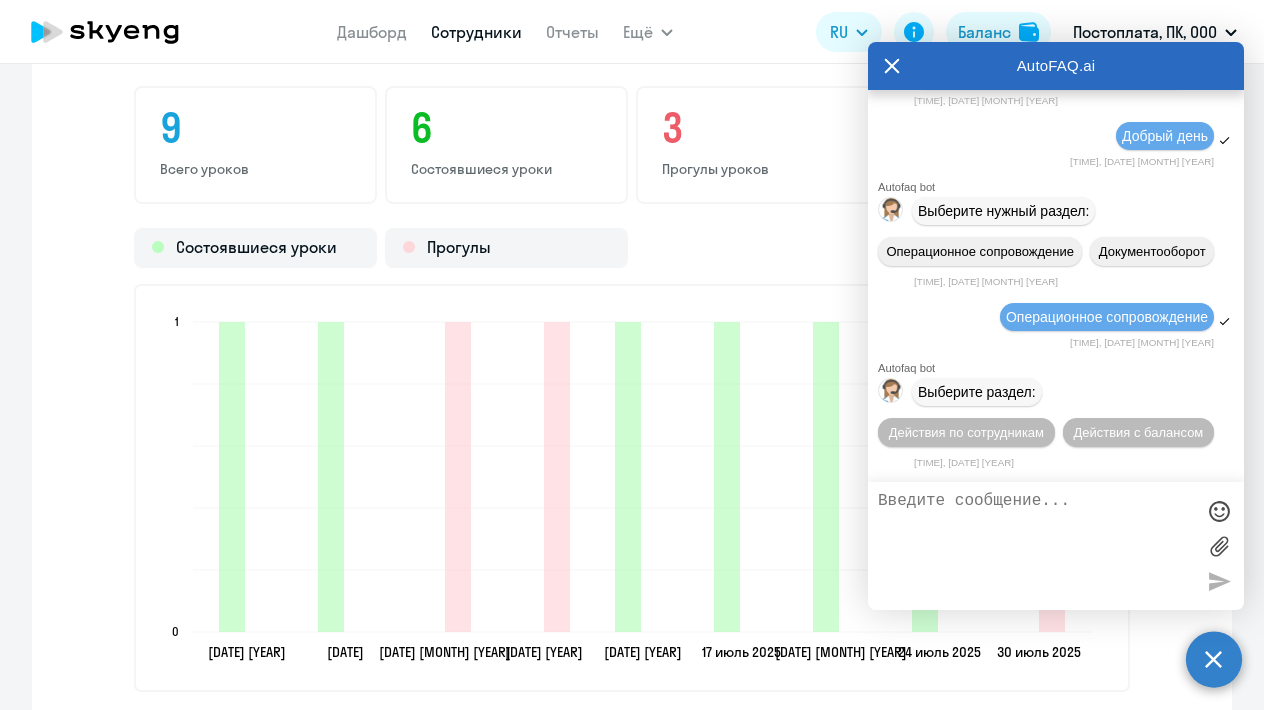 scroll, scrollTop: 47305, scrollLeft: 0, axis: vertical 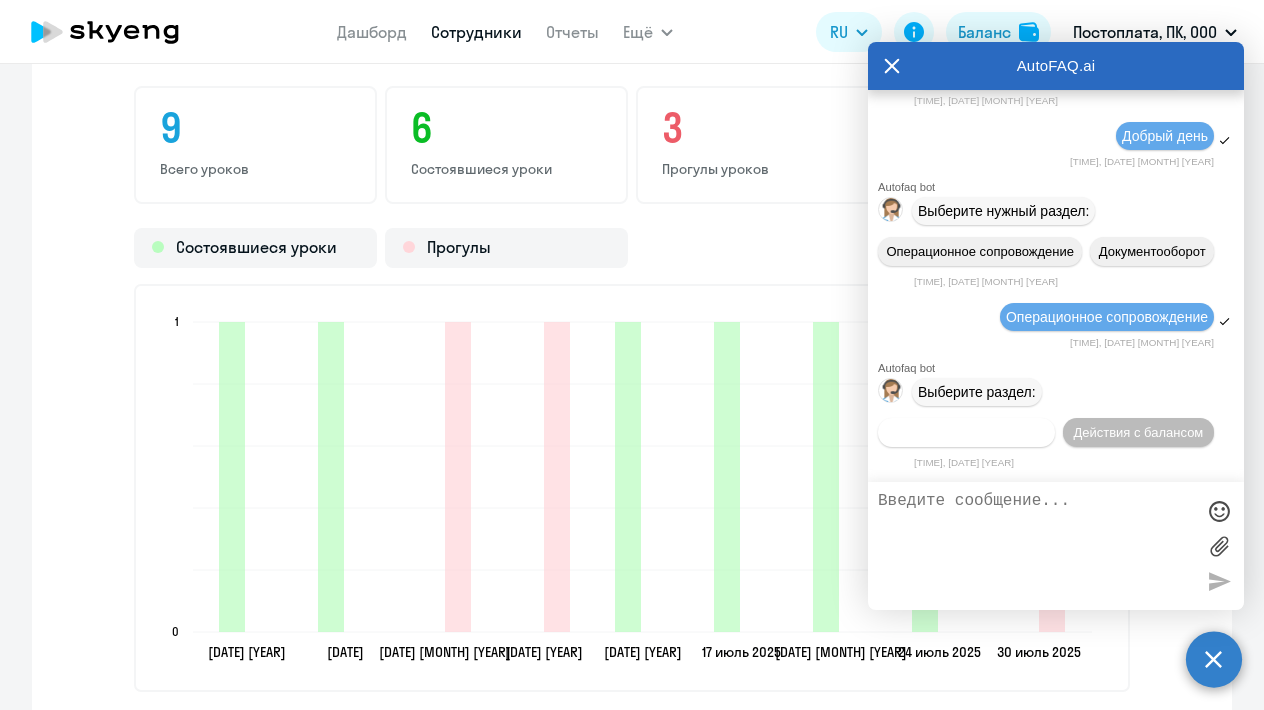 click on "Действия по сотрудникам" at bounding box center (966, 432) 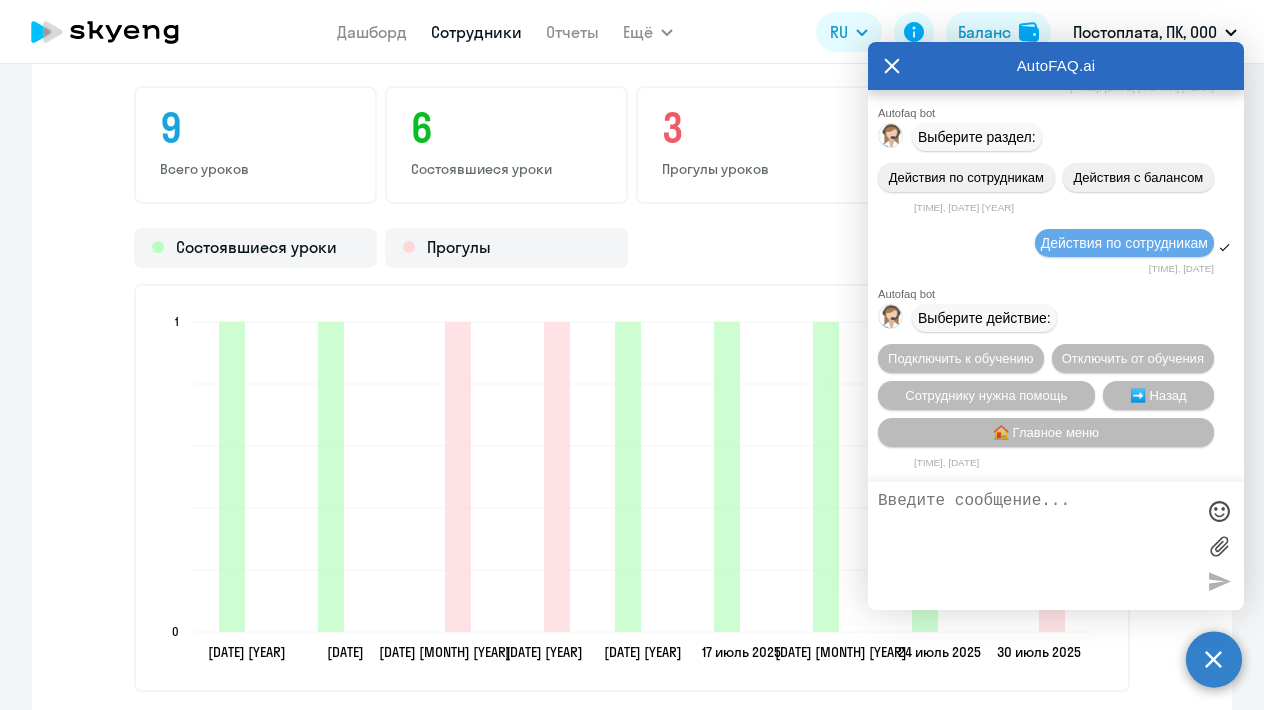 scroll, scrollTop: 47568, scrollLeft: 0, axis: vertical 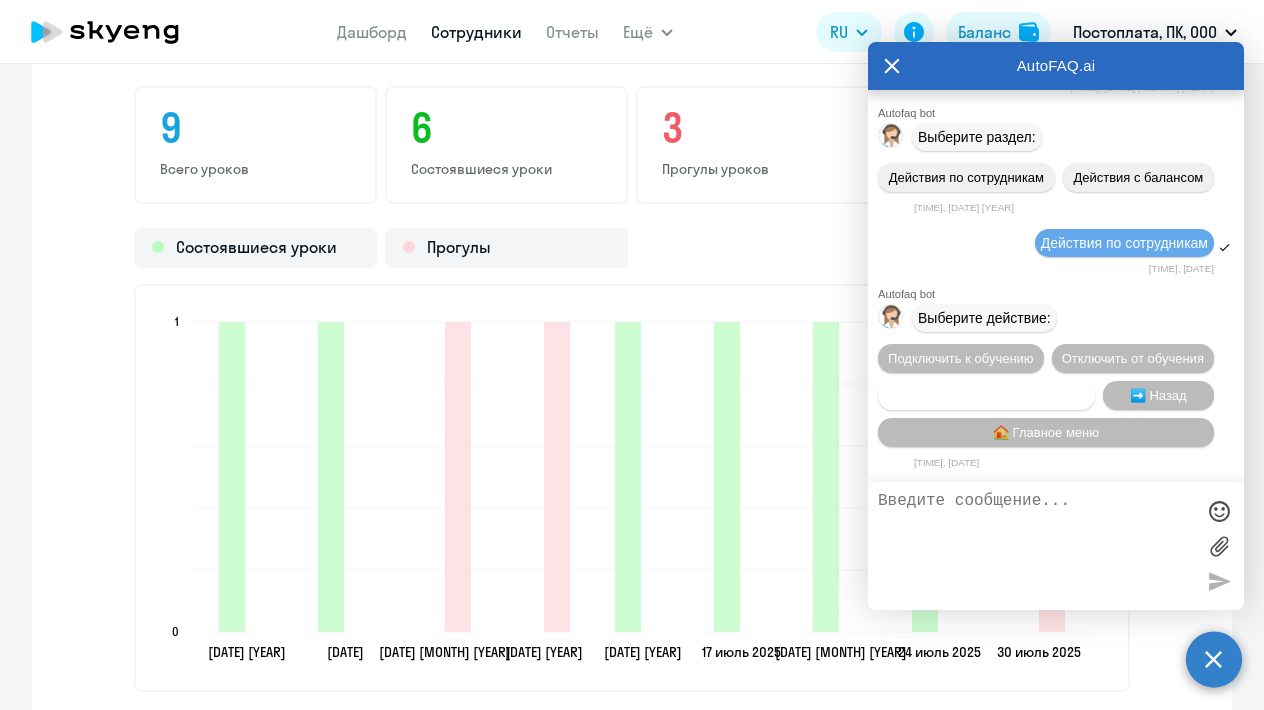 click on "Сотруднику нужна помощь" at bounding box center (986, 395) 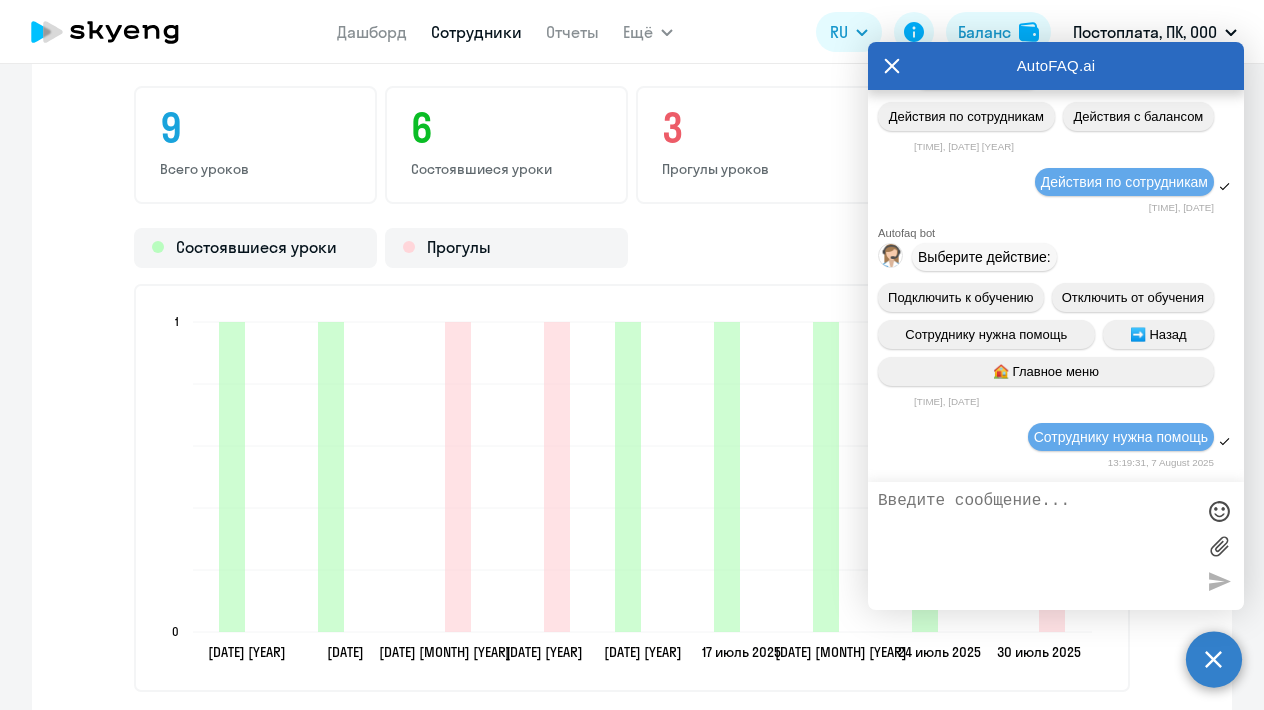 scroll, scrollTop: 48257, scrollLeft: 0, axis: vertical 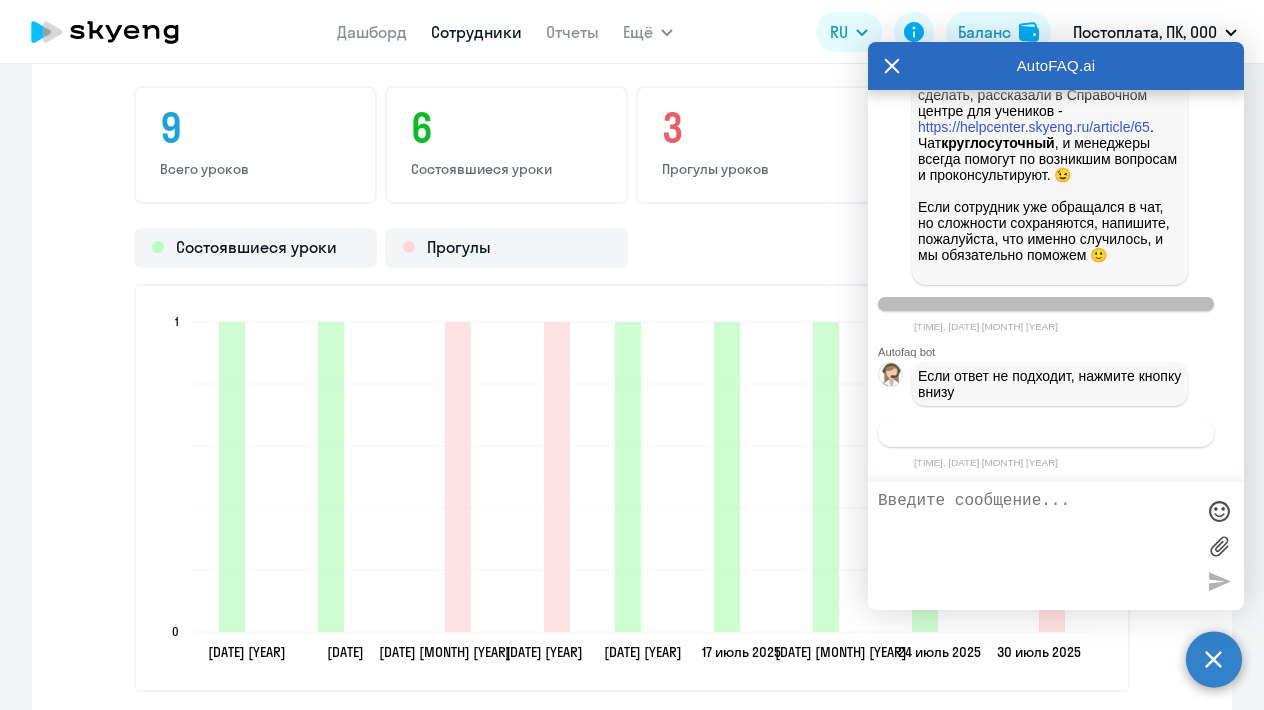 click on "Связаться с менеджером" at bounding box center (1045, 432) 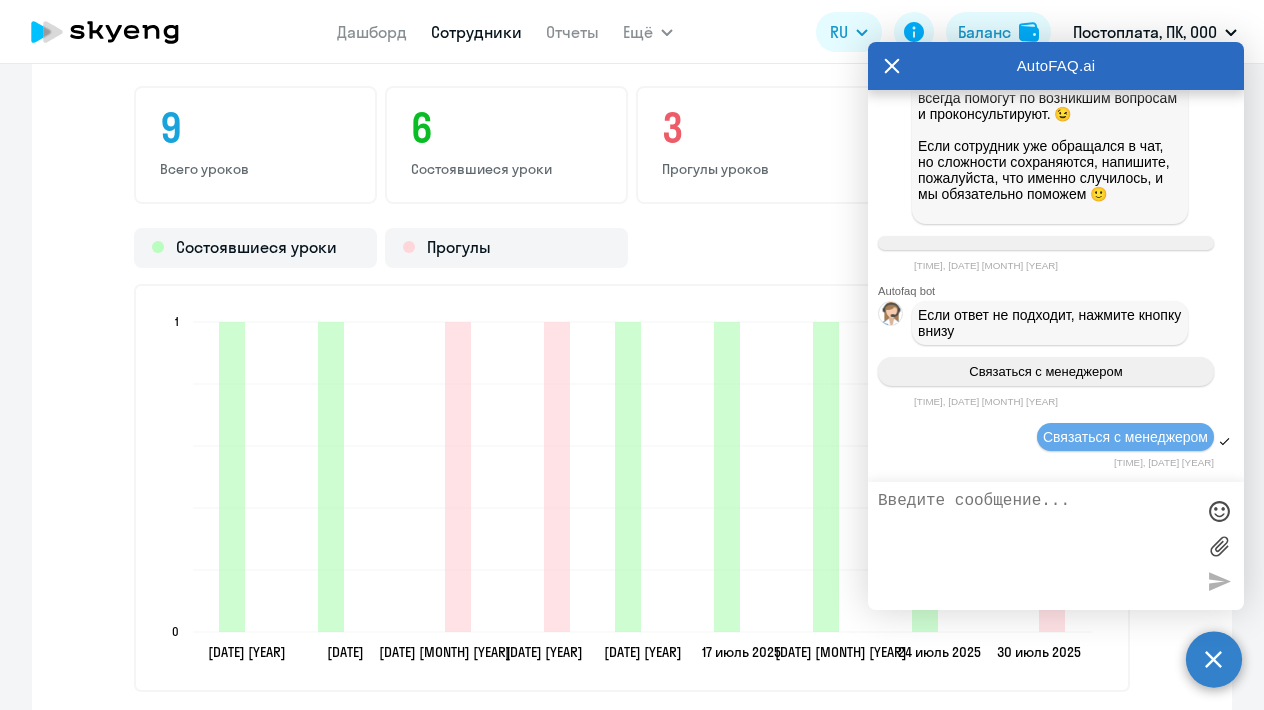 scroll, scrollTop: 48319, scrollLeft: 0, axis: vertical 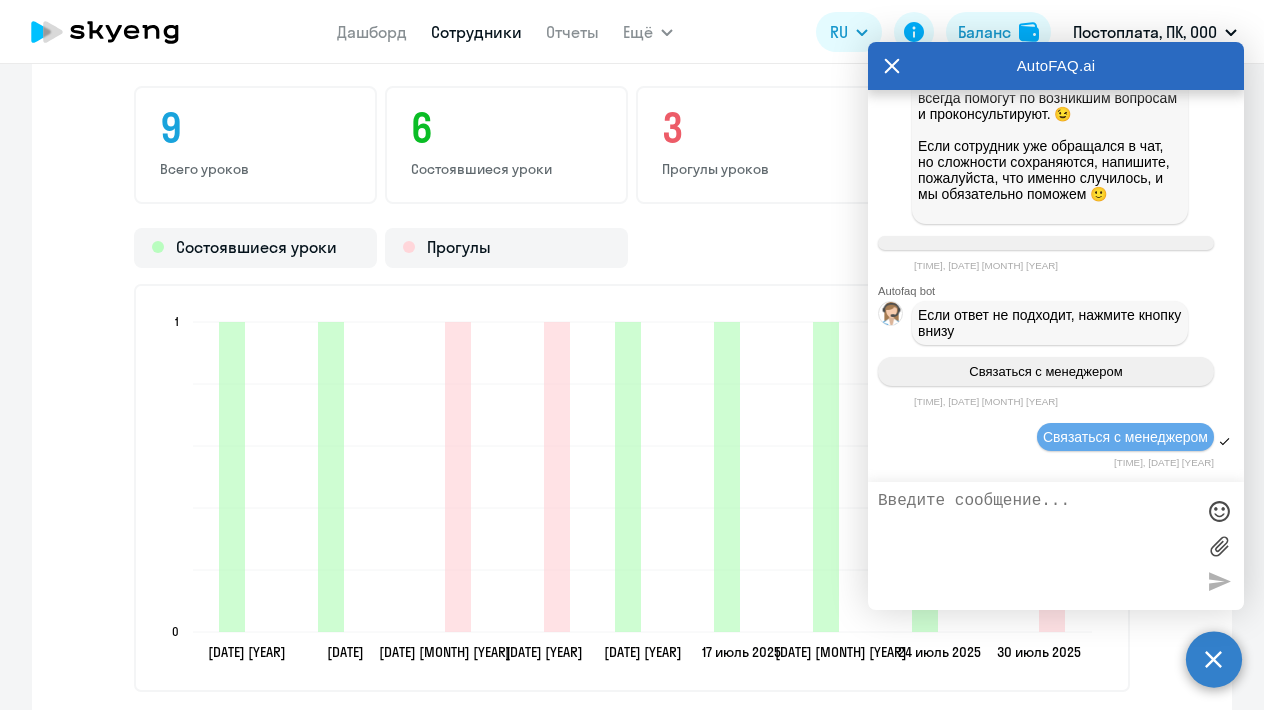 click at bounding box center [1036, 546] 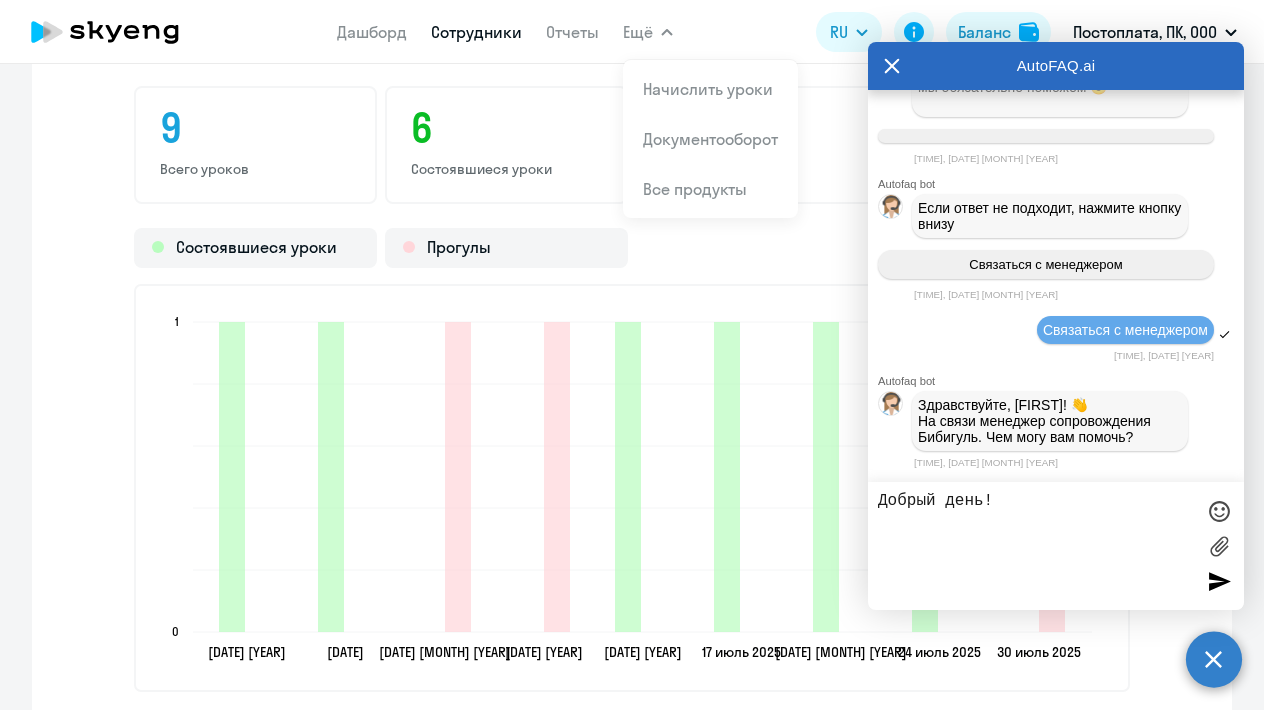 scroll, scrollTop: 48434, scrollLeft: 0, axis: vertical 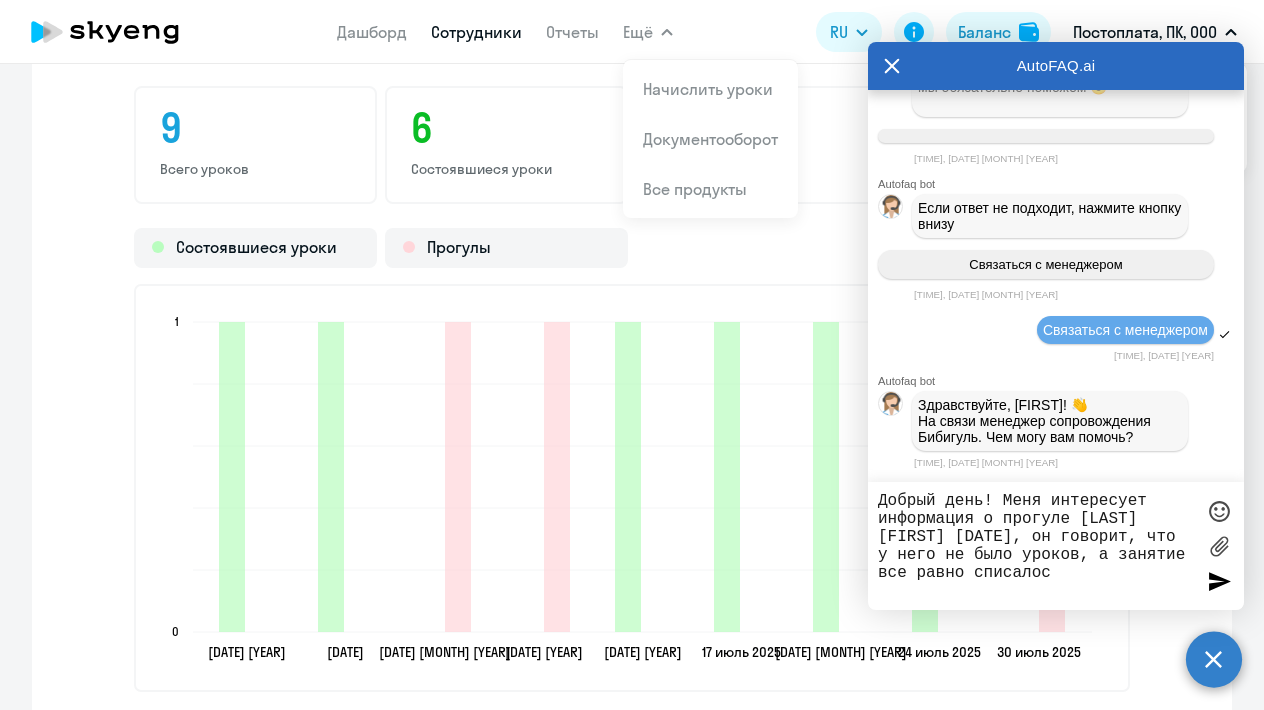 type on "Добрый день! Меня интересует информация о прогуле [LAST] [LAST] [DATE], он говорит, что у него не было уроков, а занятие все равно списалось" 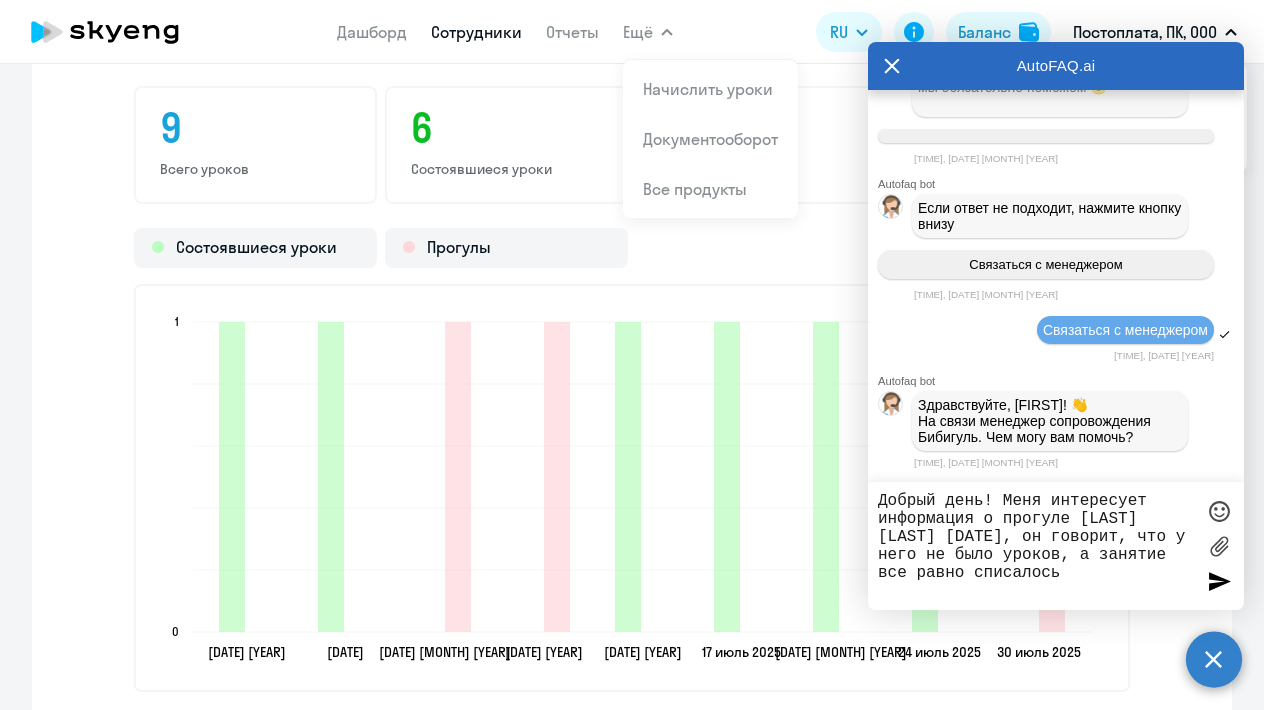 type 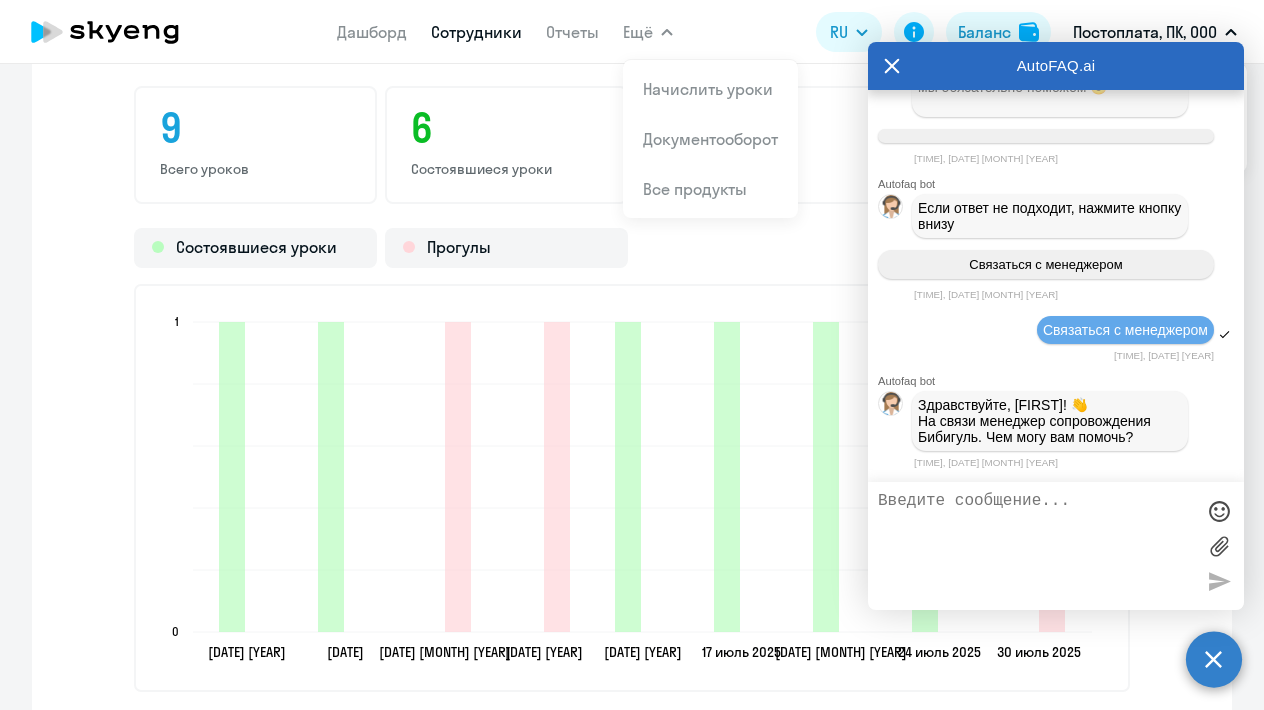 scroll, scrollTop: 48560, scrollLeft: 0, axis: vertical 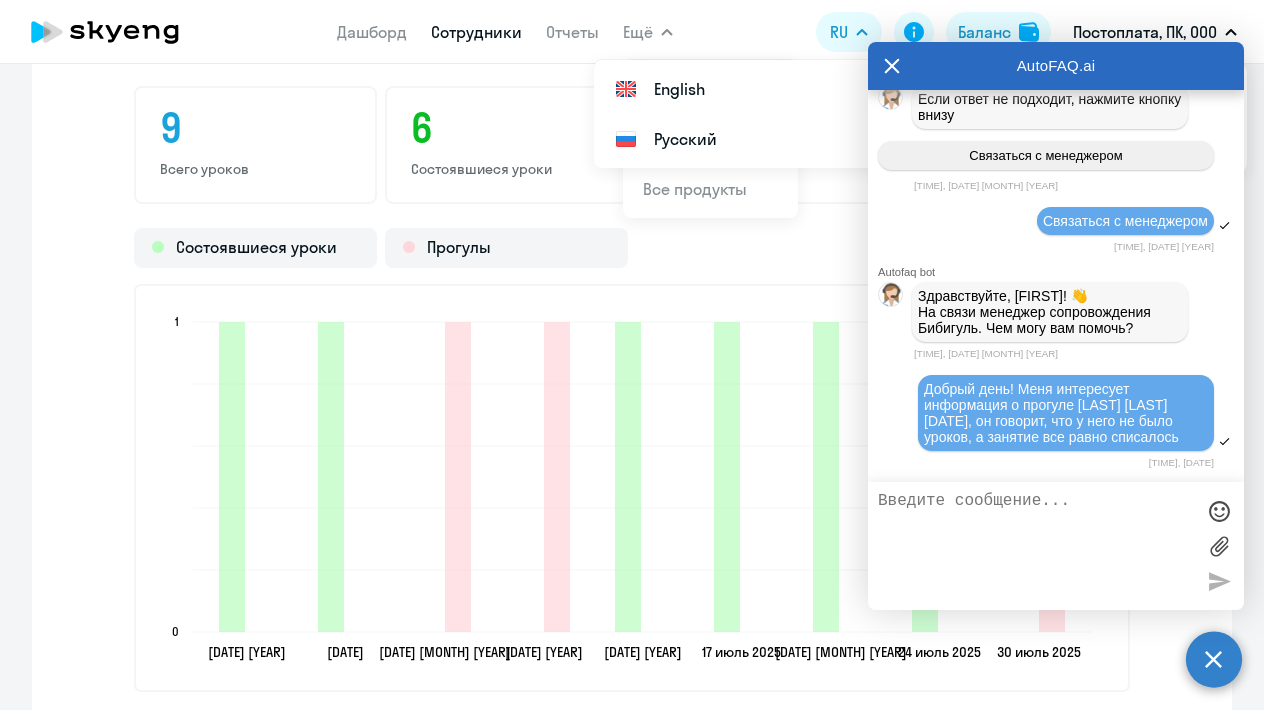 click 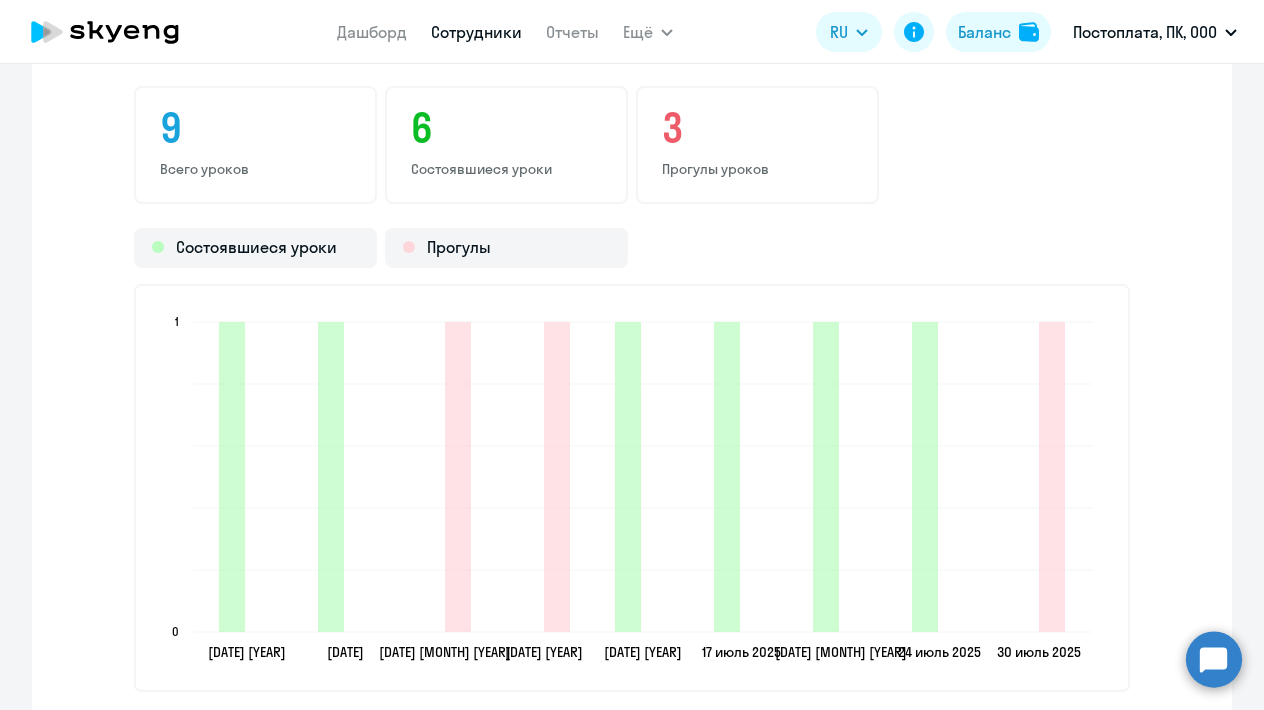 click 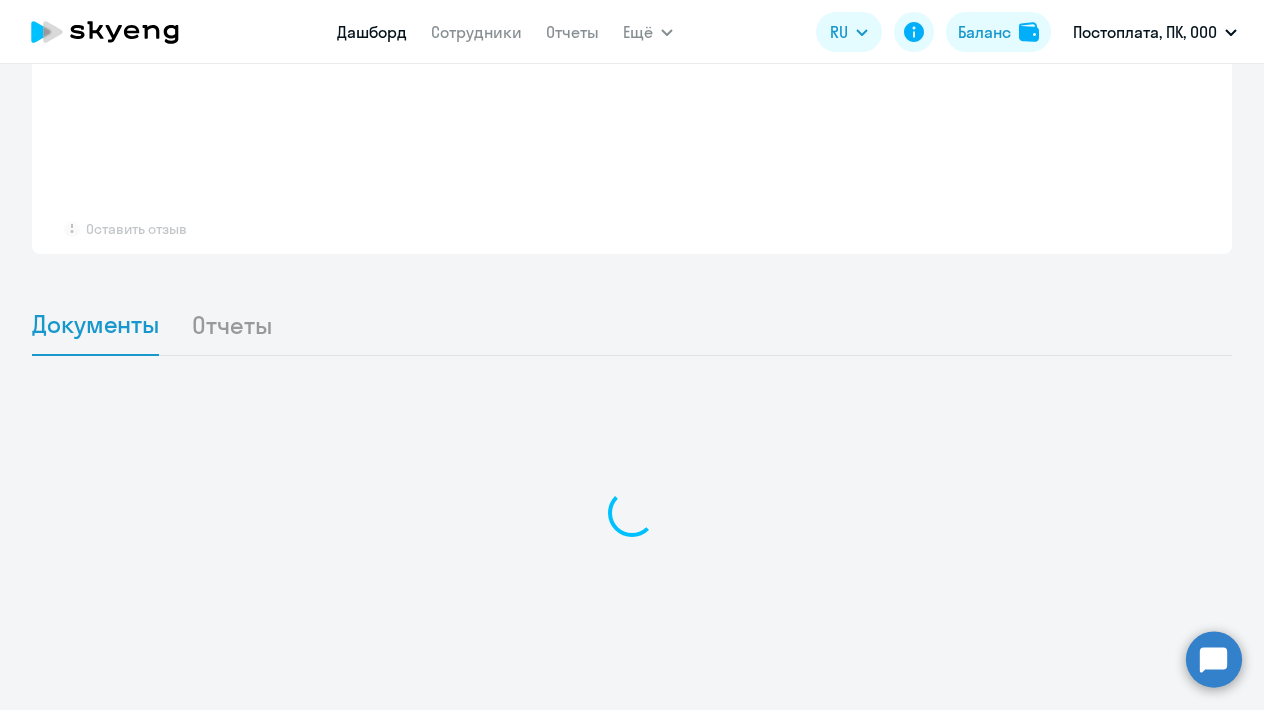 scroll, scrollTop: 1474, scrollLeft: 0, axis: vertical 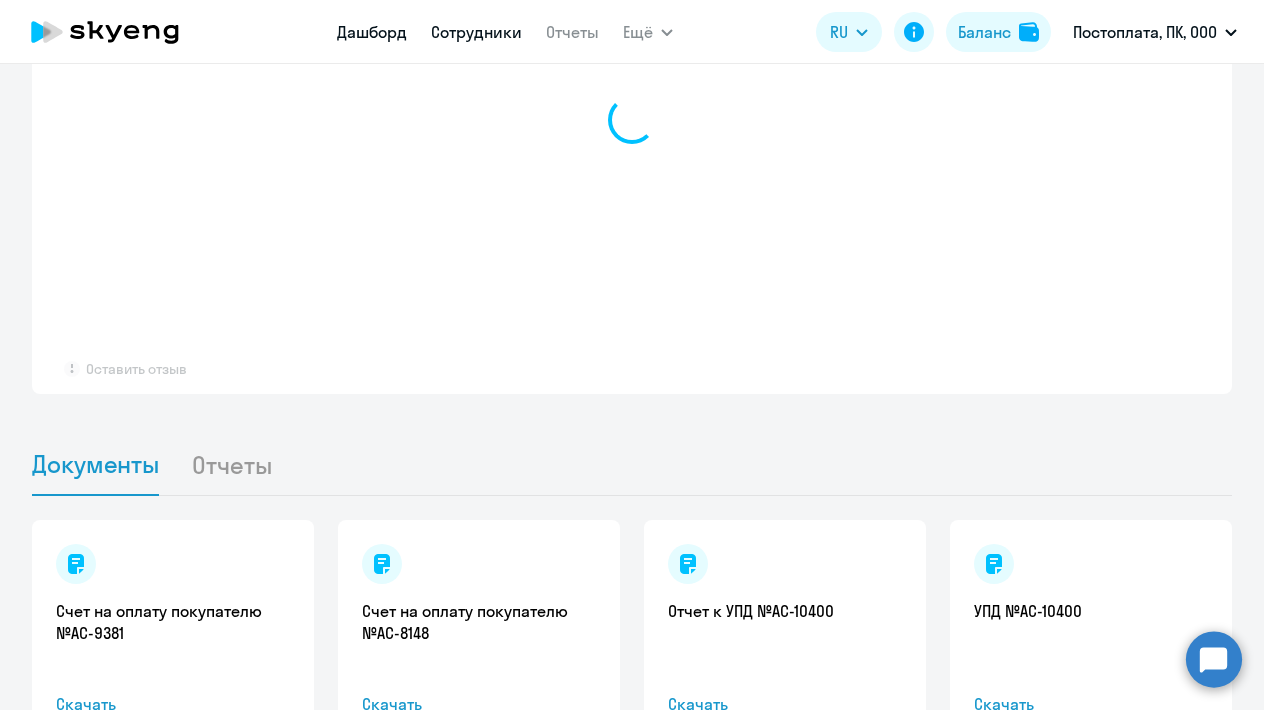 click on "Сотрудники" at bounding box center (476, 32) 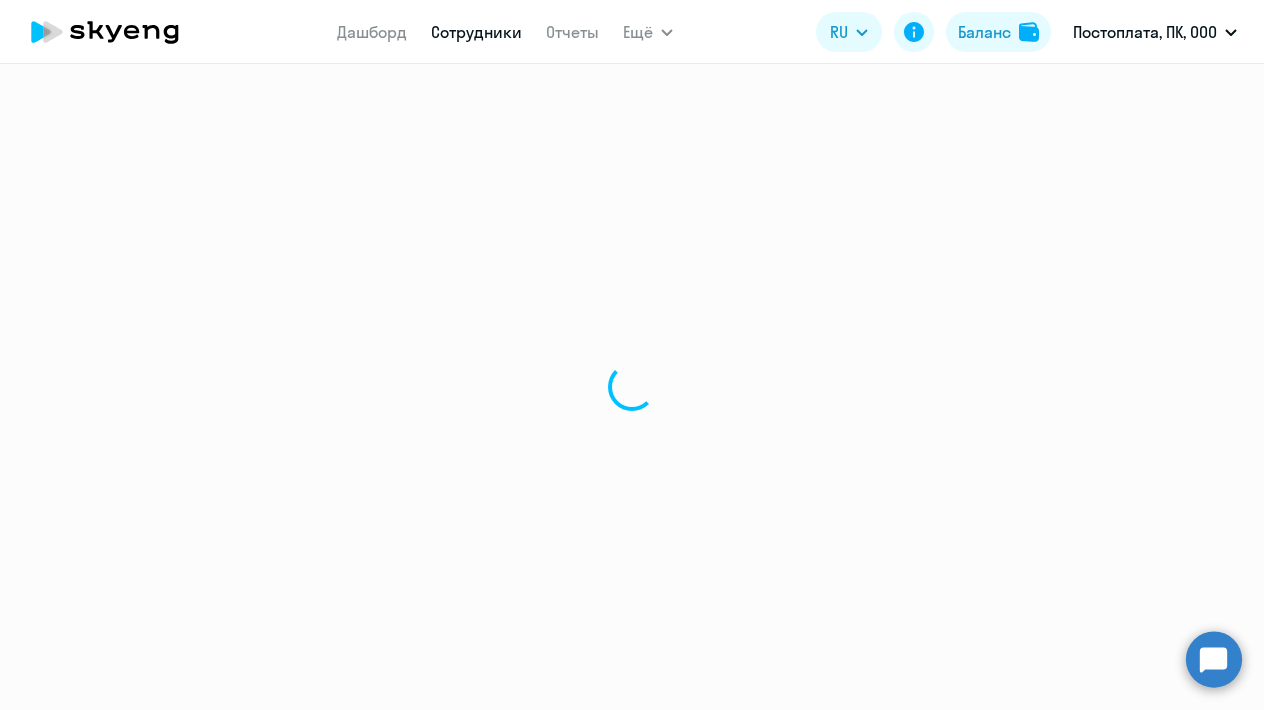 scroll, scrollTop: 0, scrollLeft: 0, axis: both 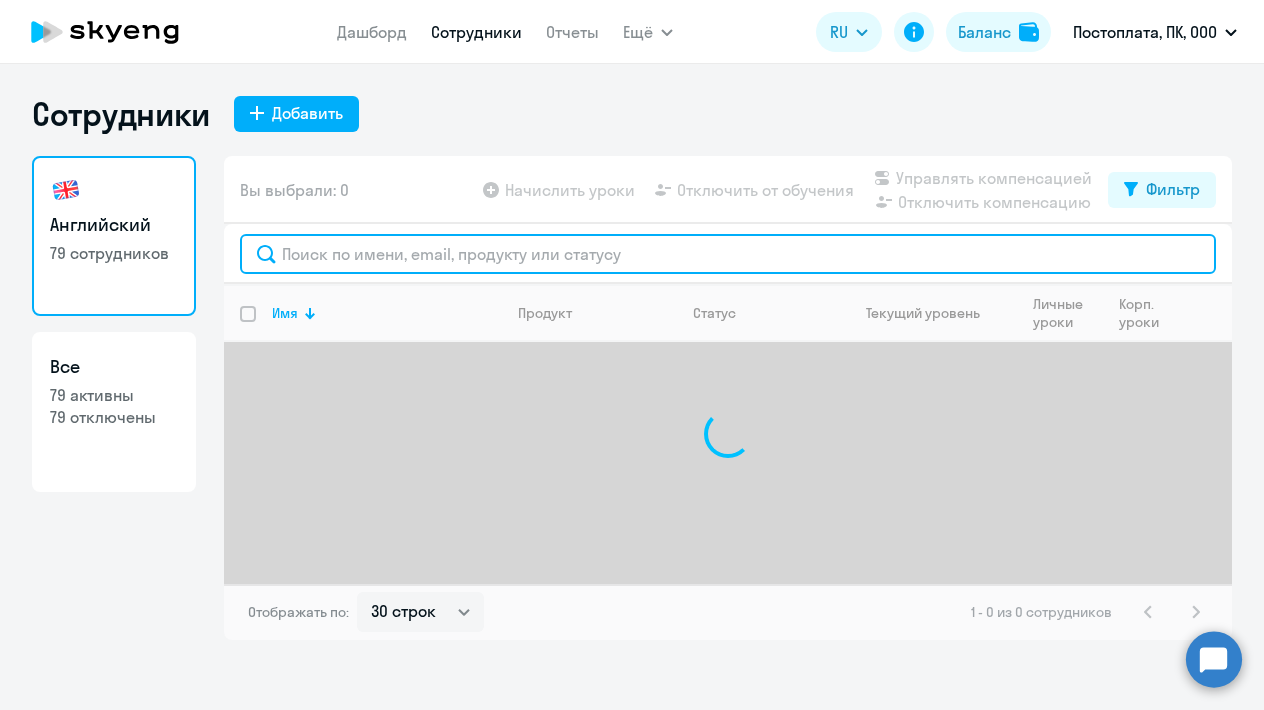 click 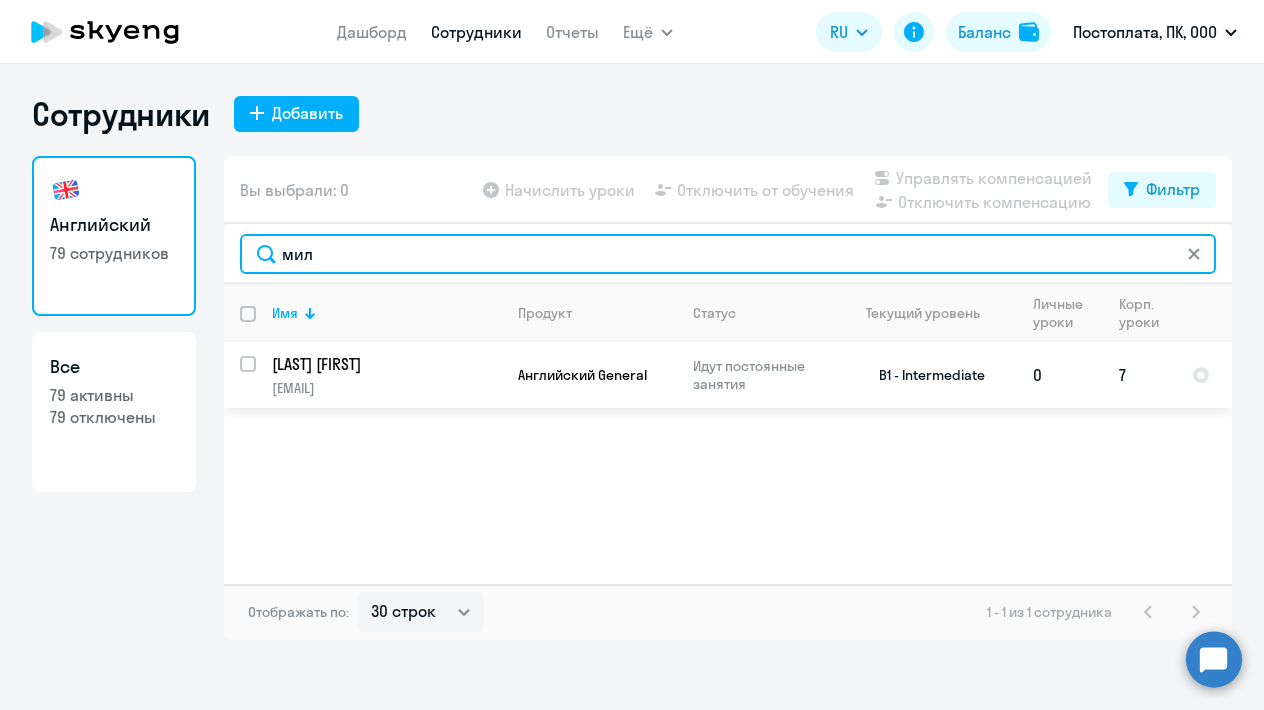 type on "мил" 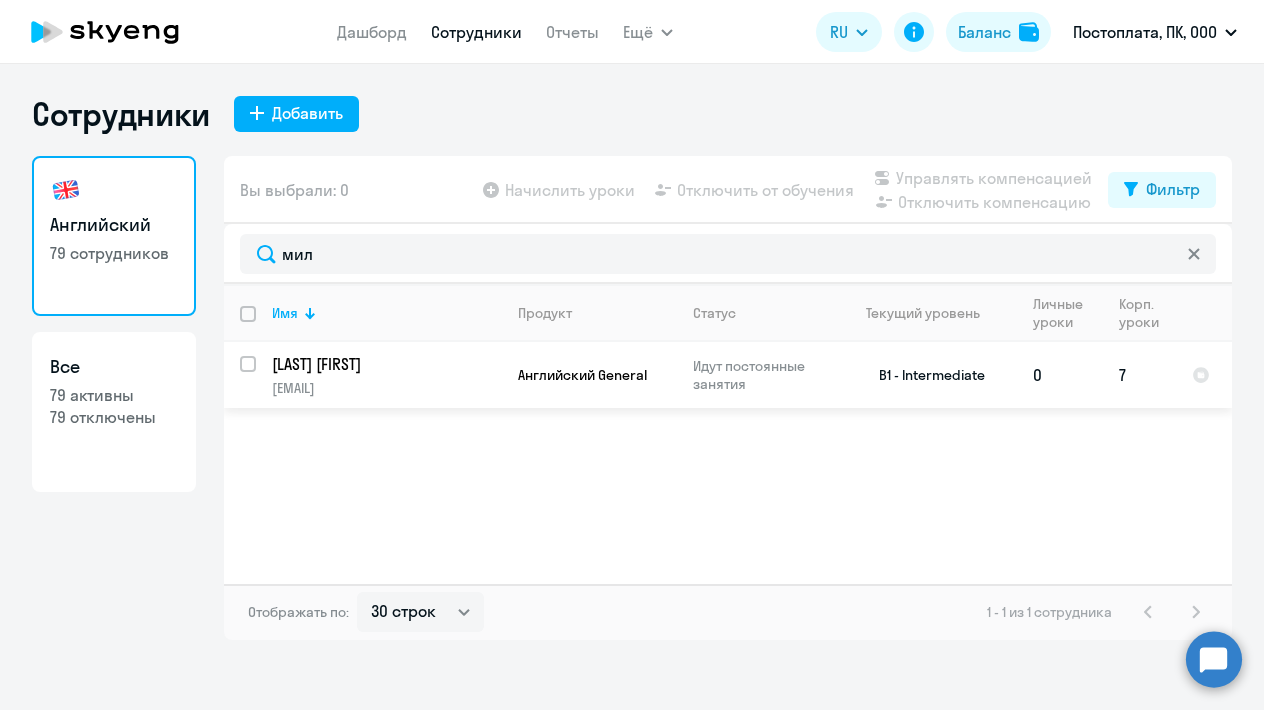 click on "[LAST] [FIRST]" 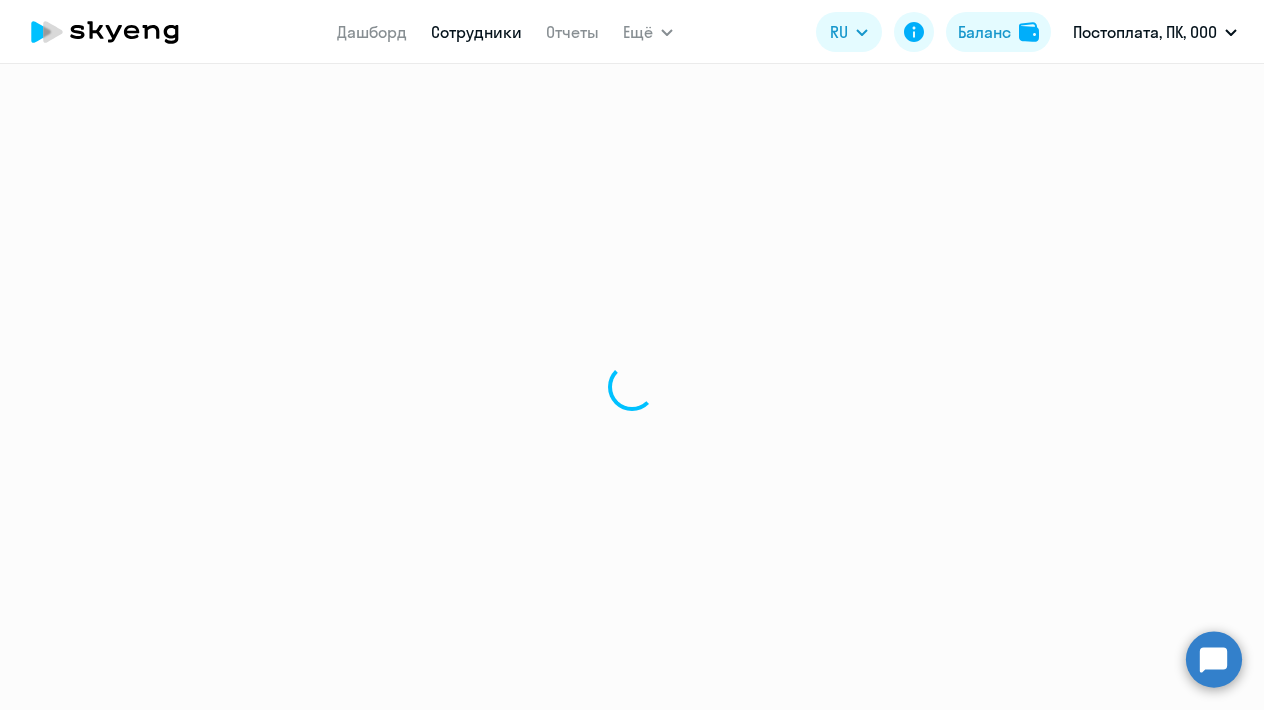 select on "english" 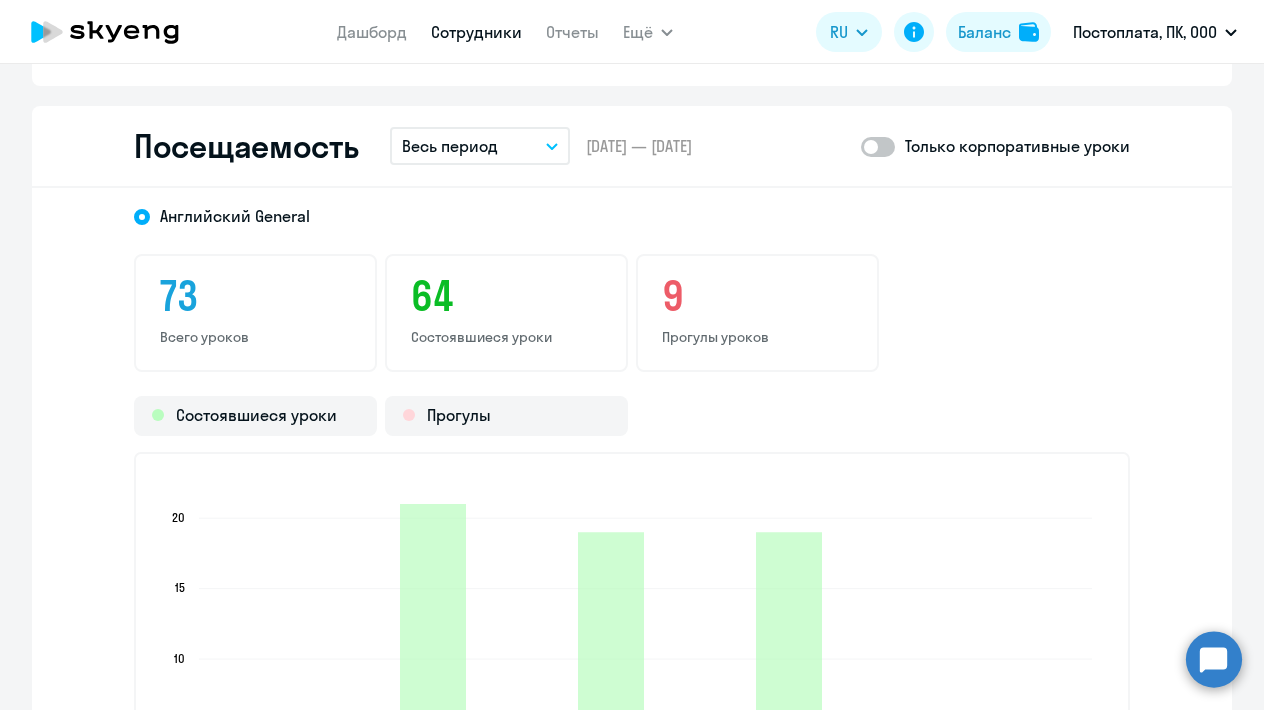 scroll, scrollTop: 2565, scrollLeft: 0, axis: vertical 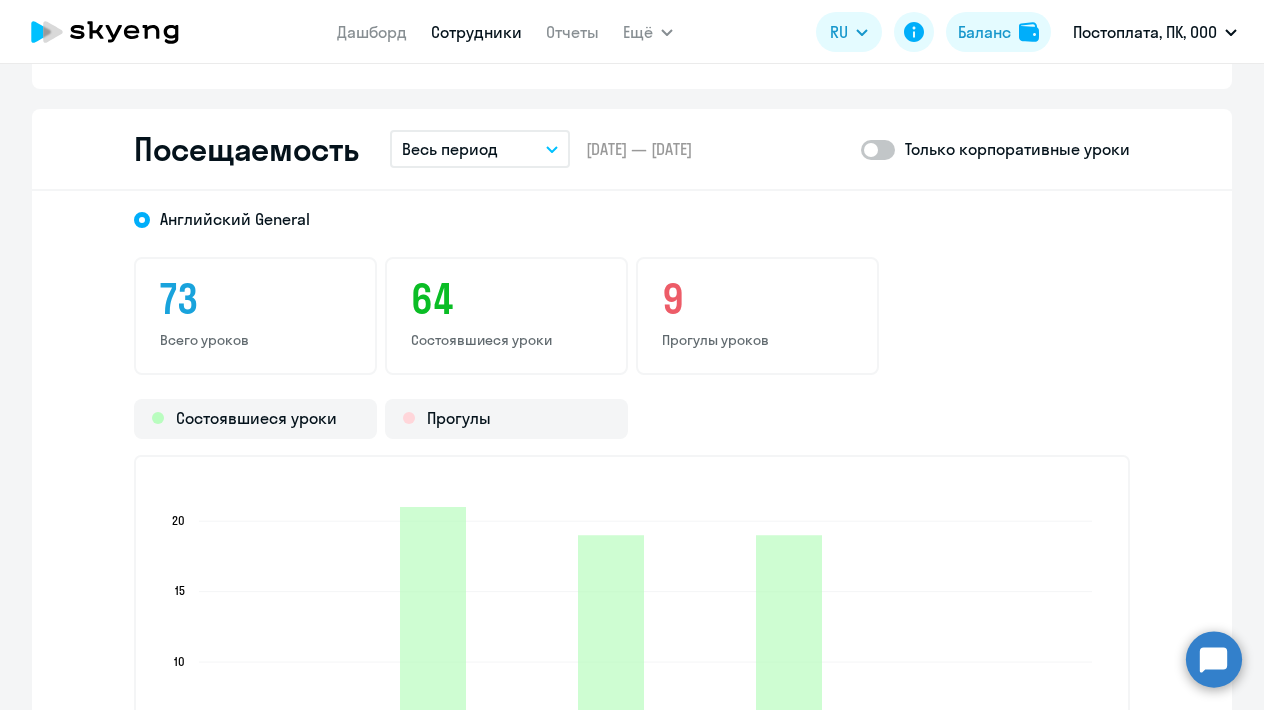 click 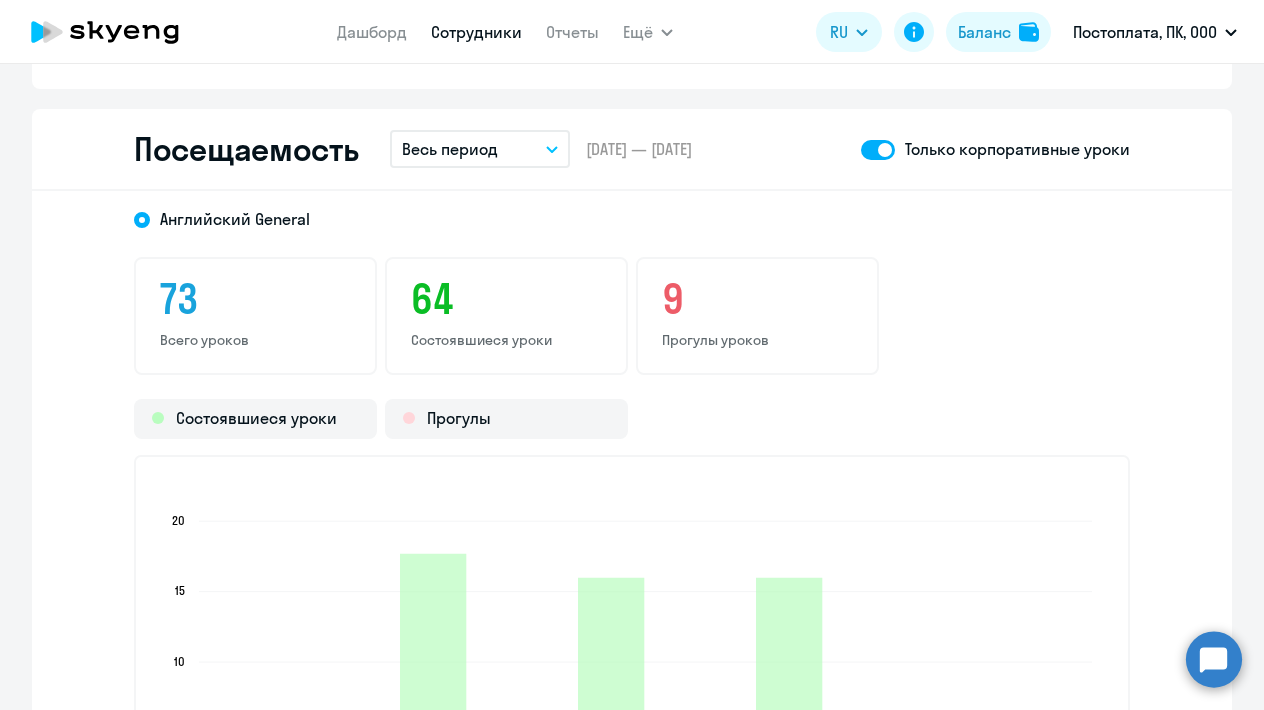 click on "Весь период" at bounding box center [450, 149] 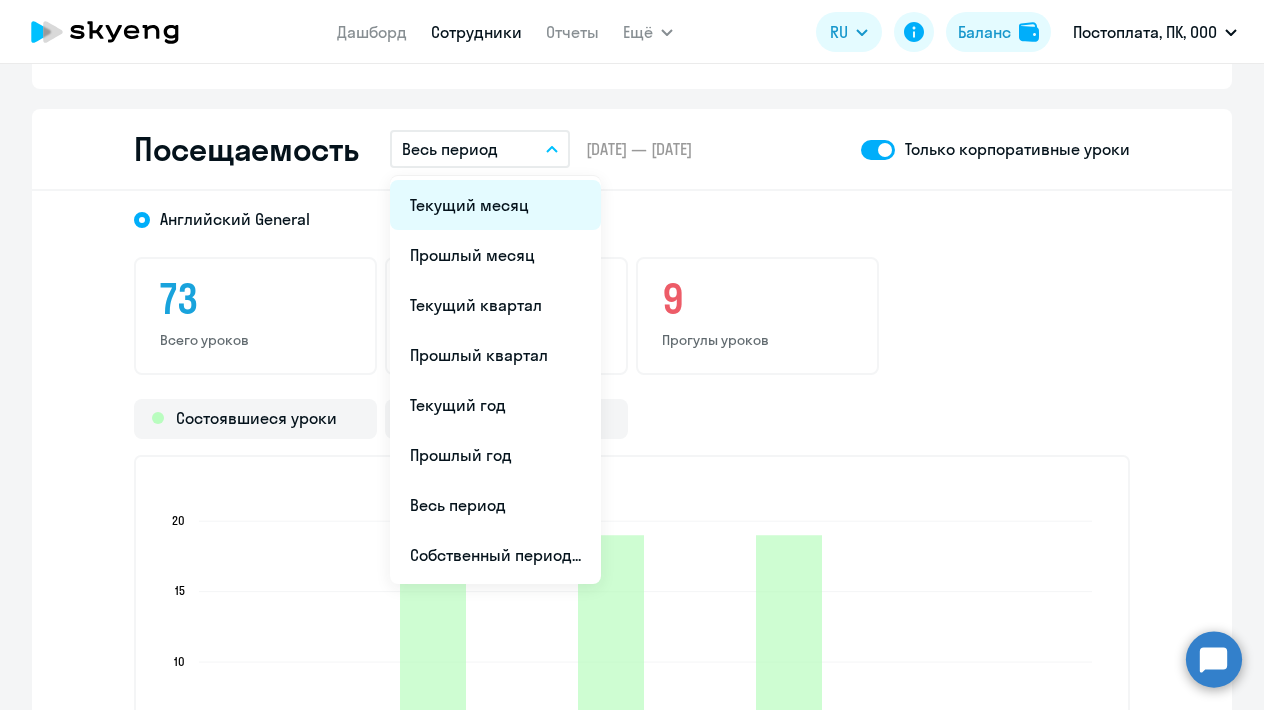 click on "Текущий месяц" at bounding box center [495, 205] 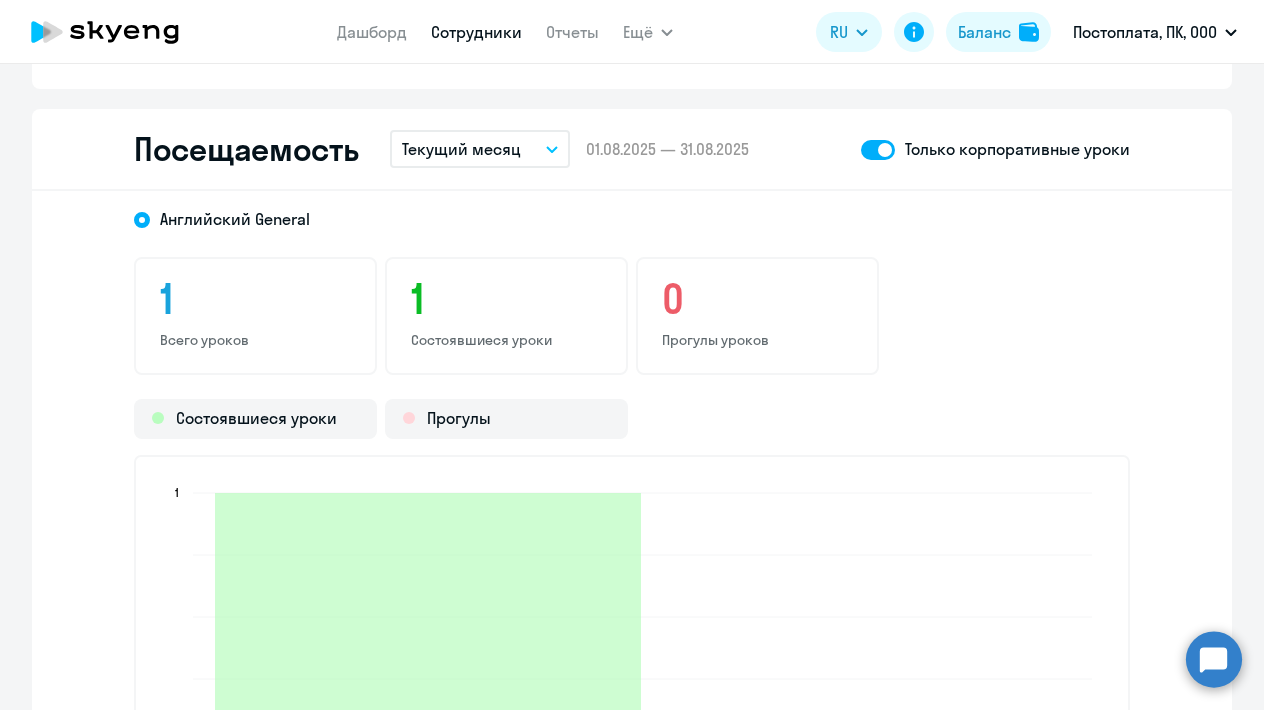 click on "Текущий месяц" at bounding box center (461, 149) 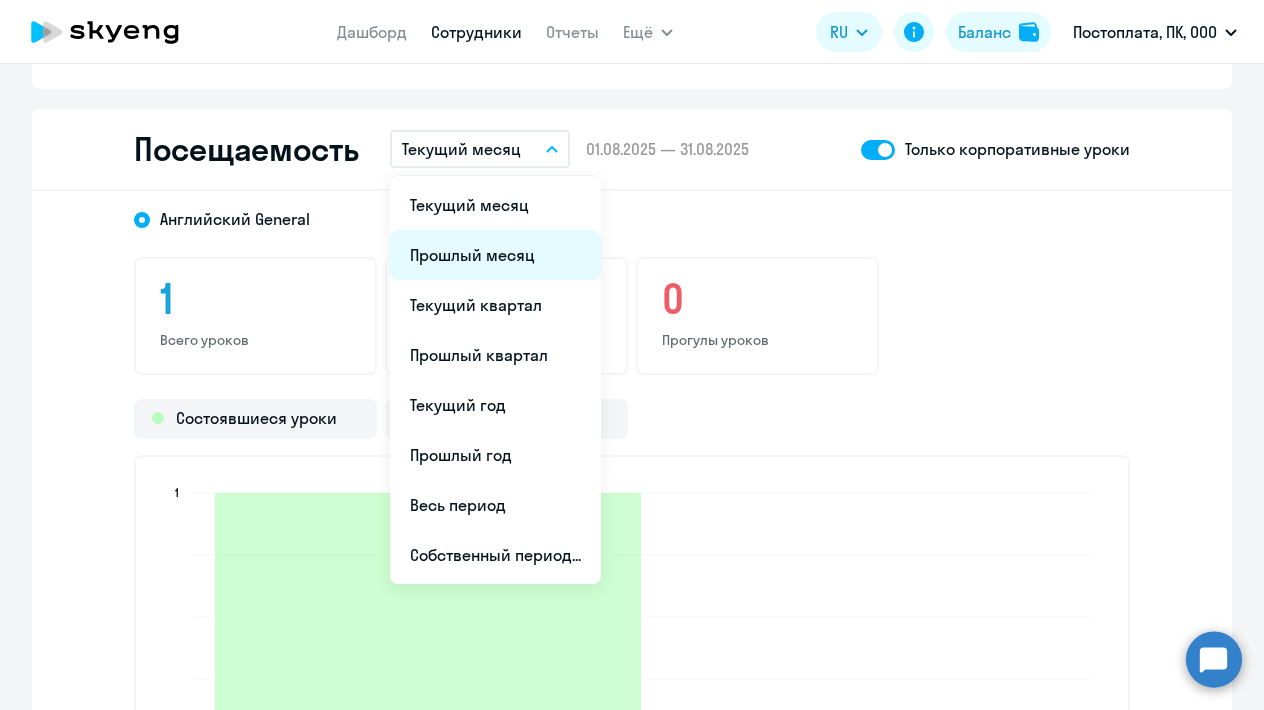 click on "Прошлый месяц" at bounding box center (495, 255) 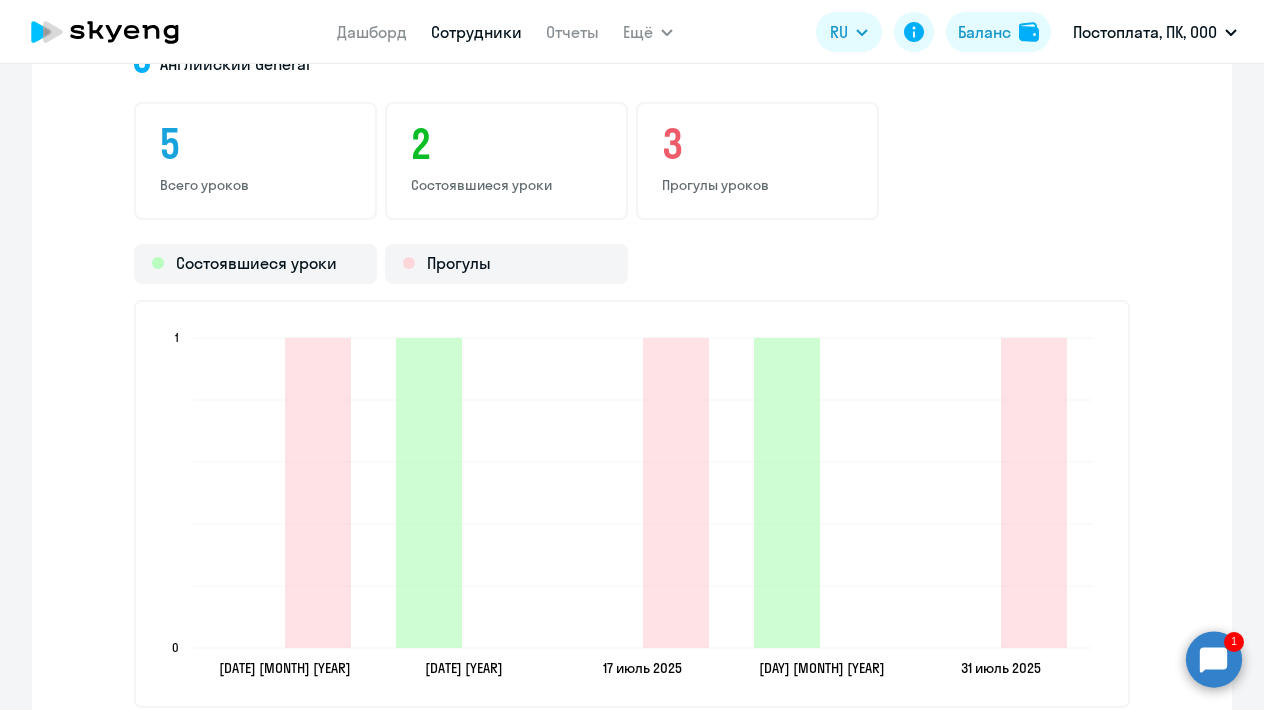 scroll, scrollTop: 2718, scrollLeft: 0, axis: vertical 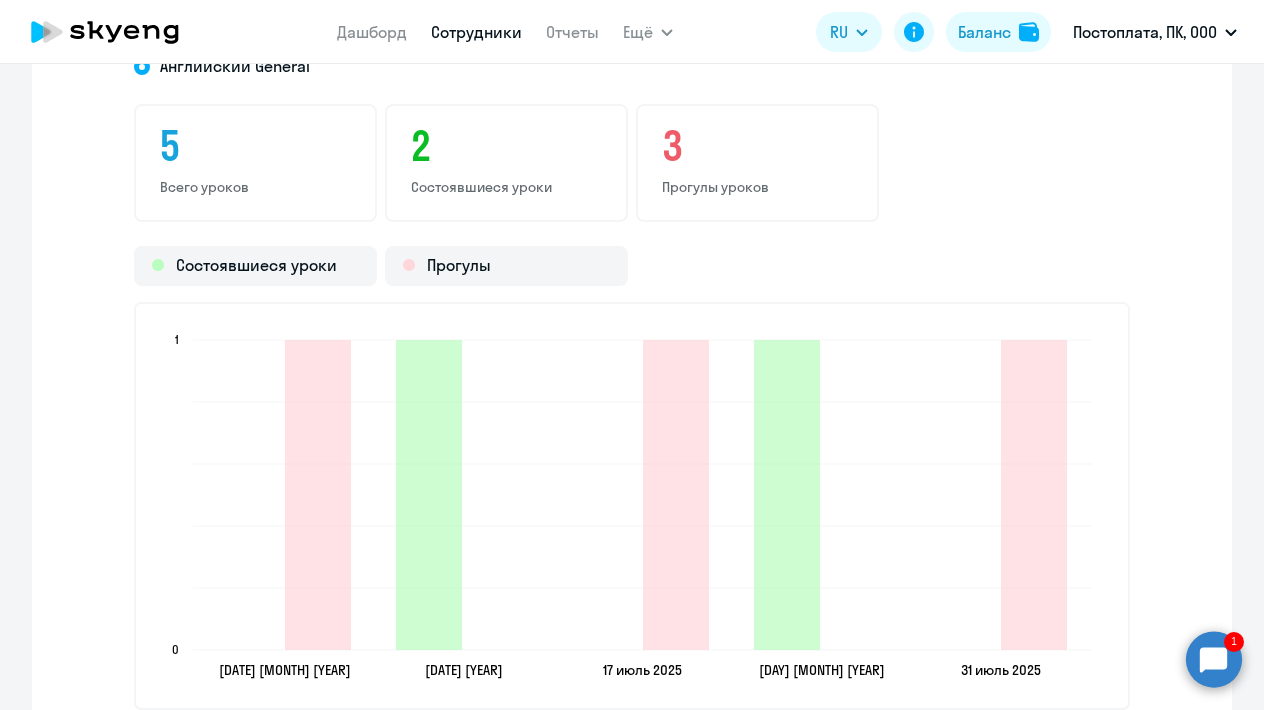 click 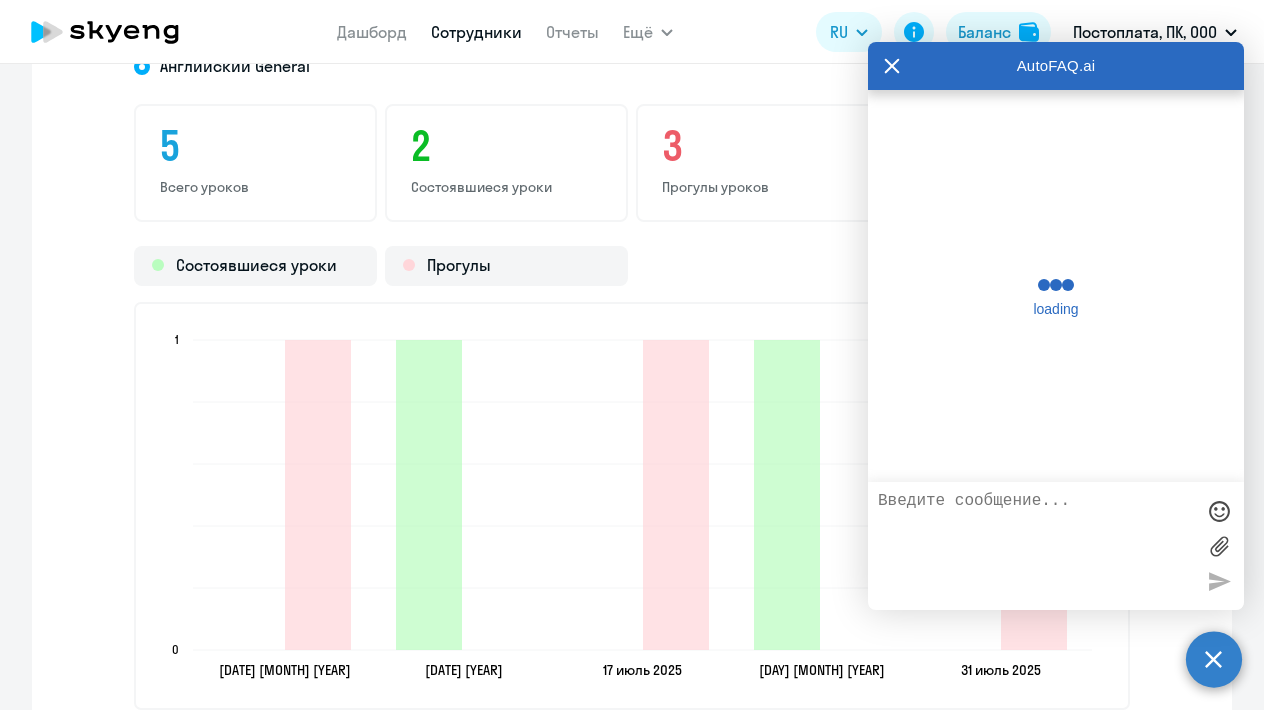 scroll, scrollTop: 392, scrollLeft: 0, axis: vertical 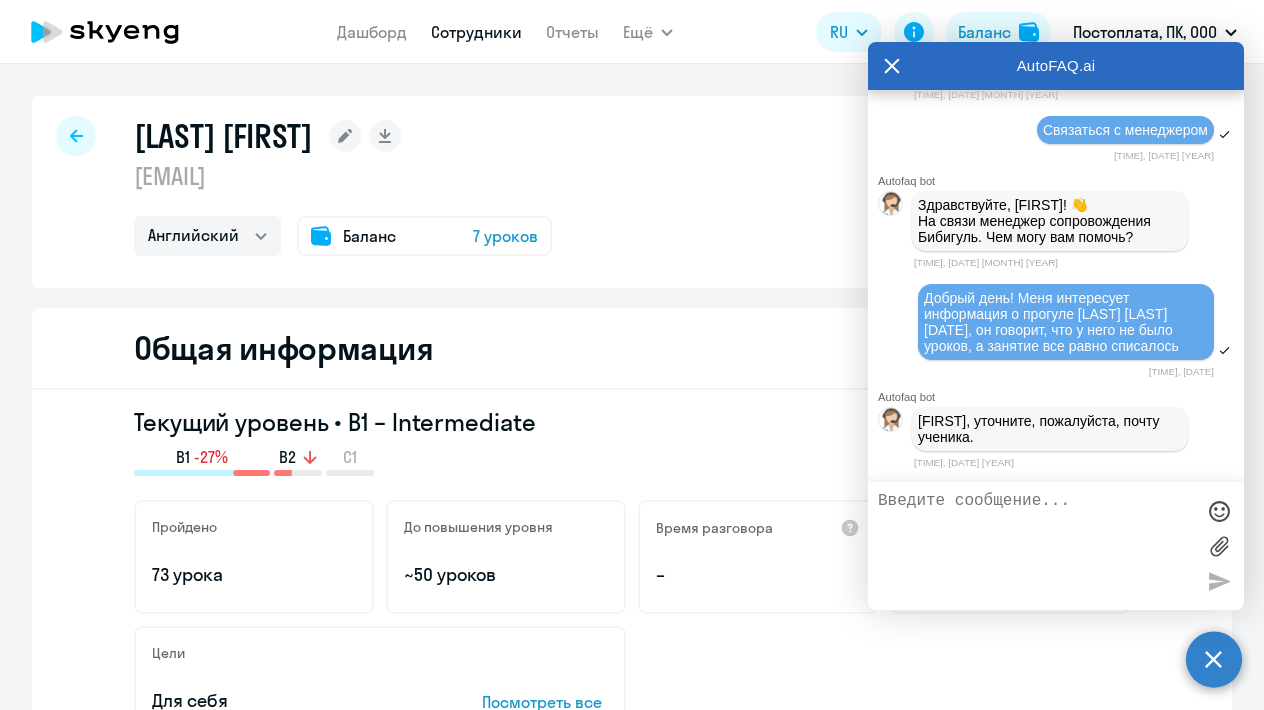 click 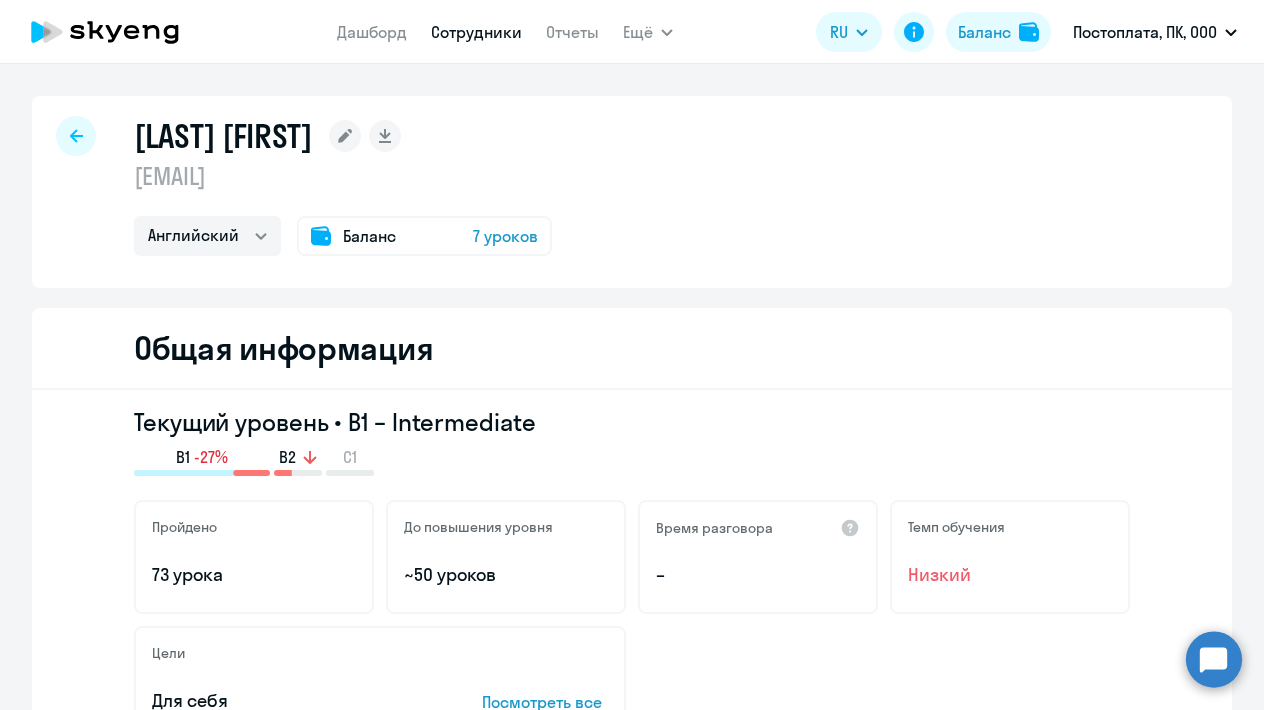 click 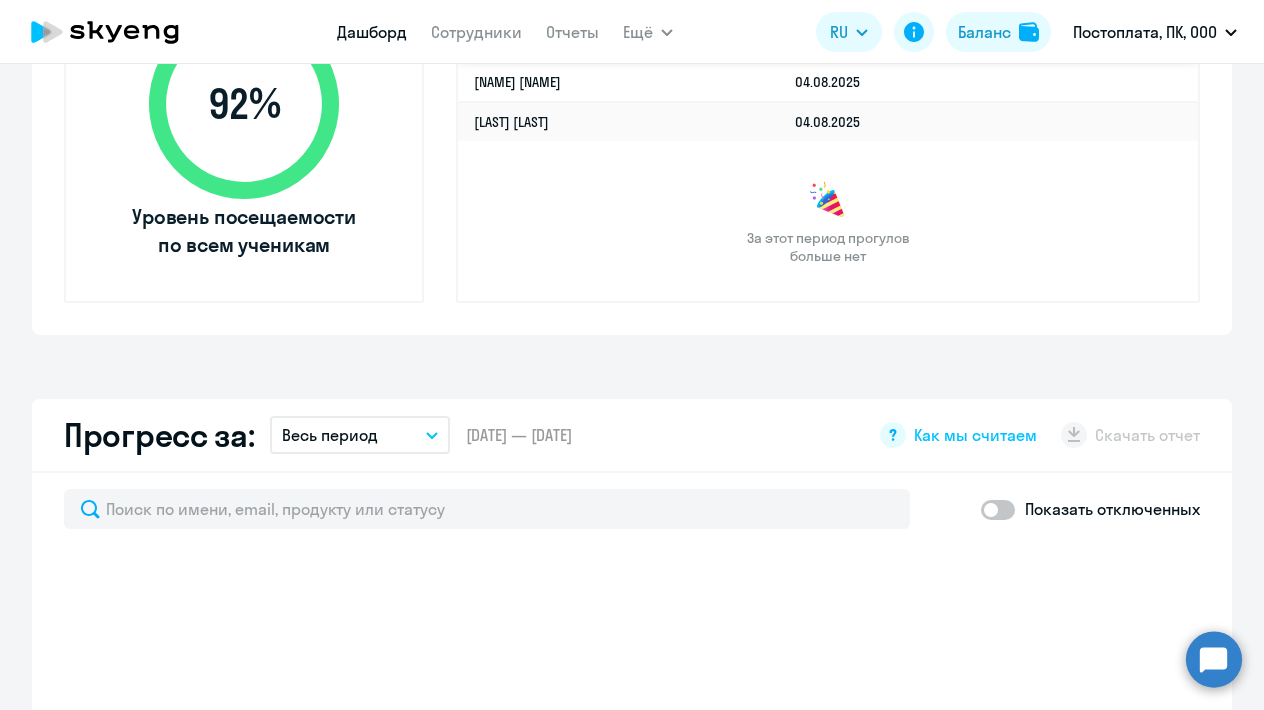 scroll, scrollTop: 1005, scrollLeft: 0, axis: vertical 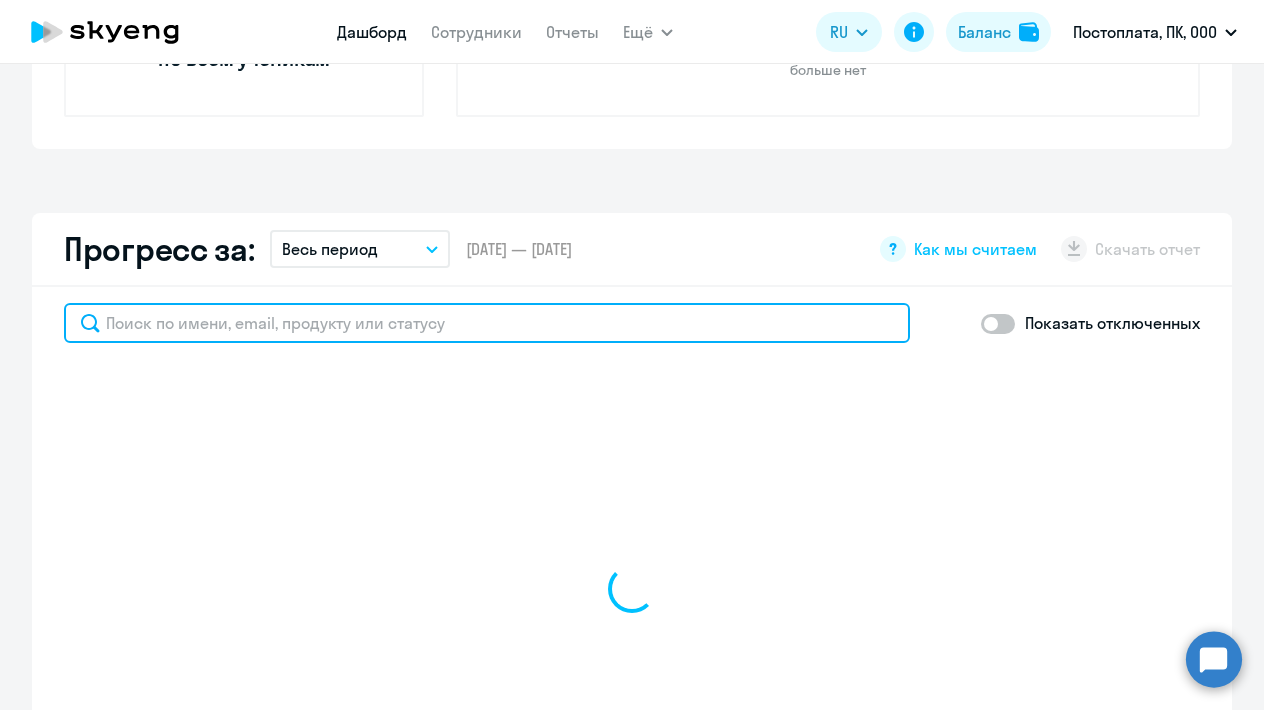 click 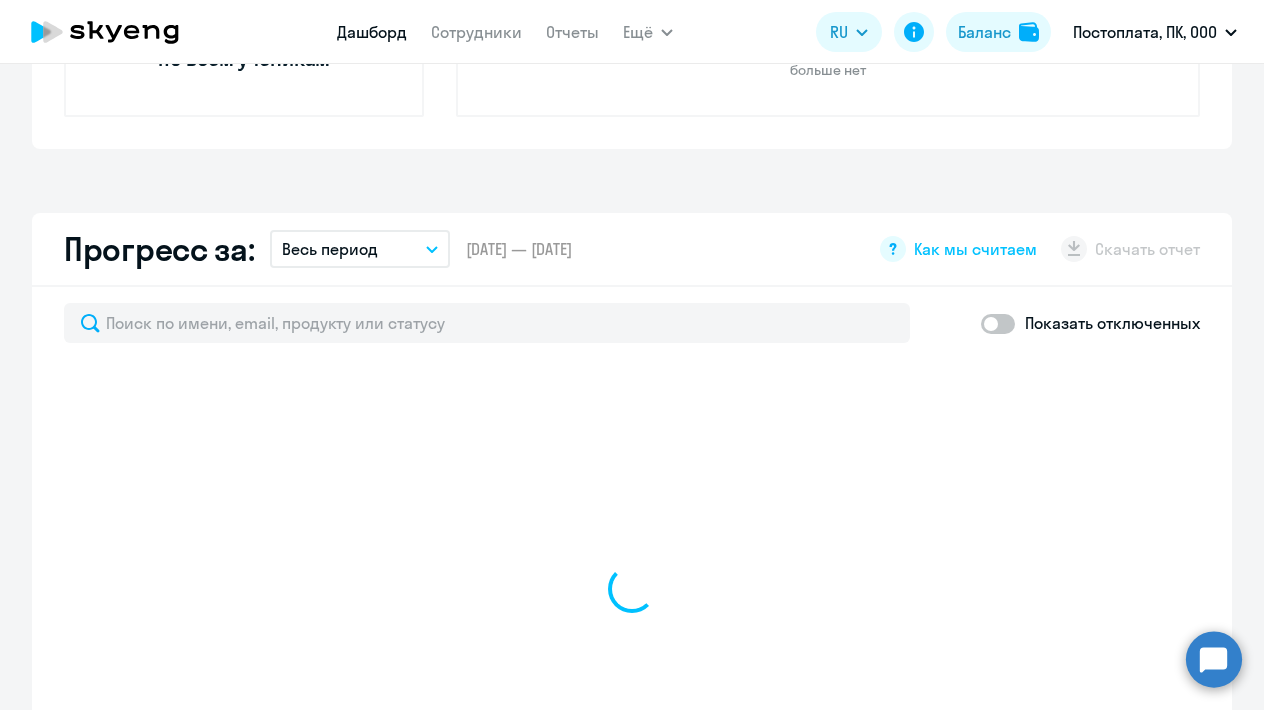 click 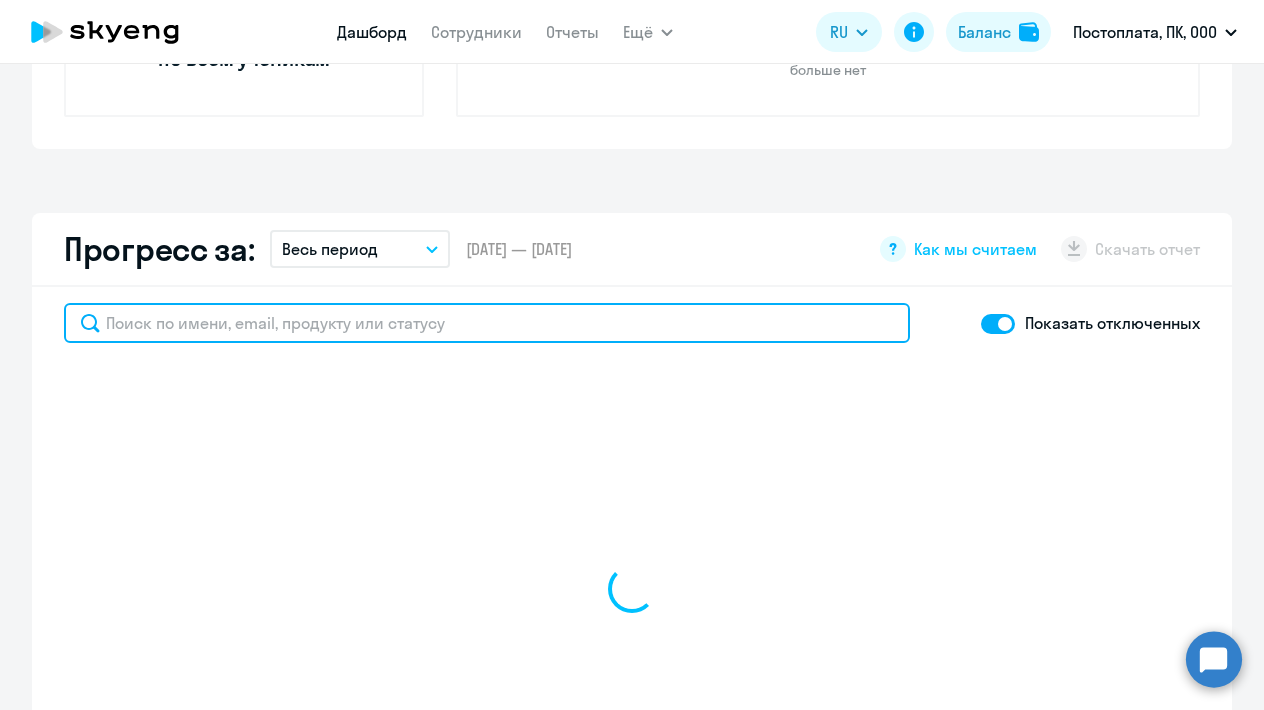 click 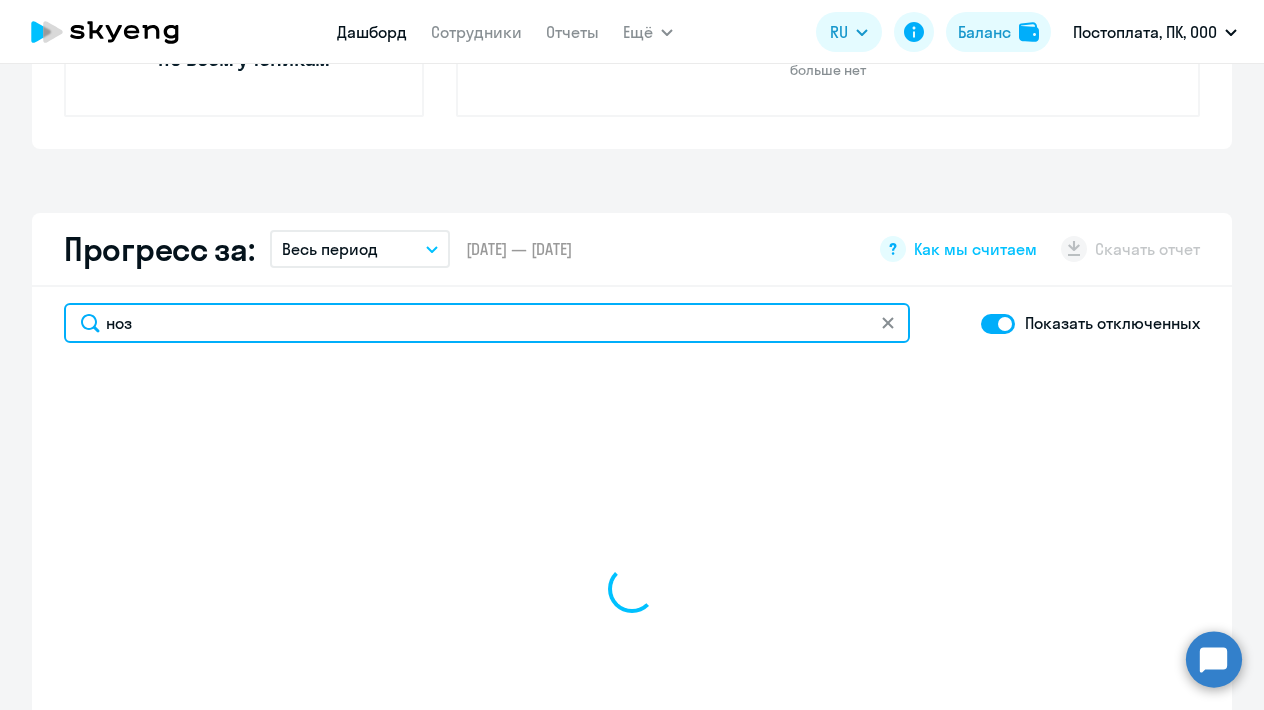 type on "нозд" 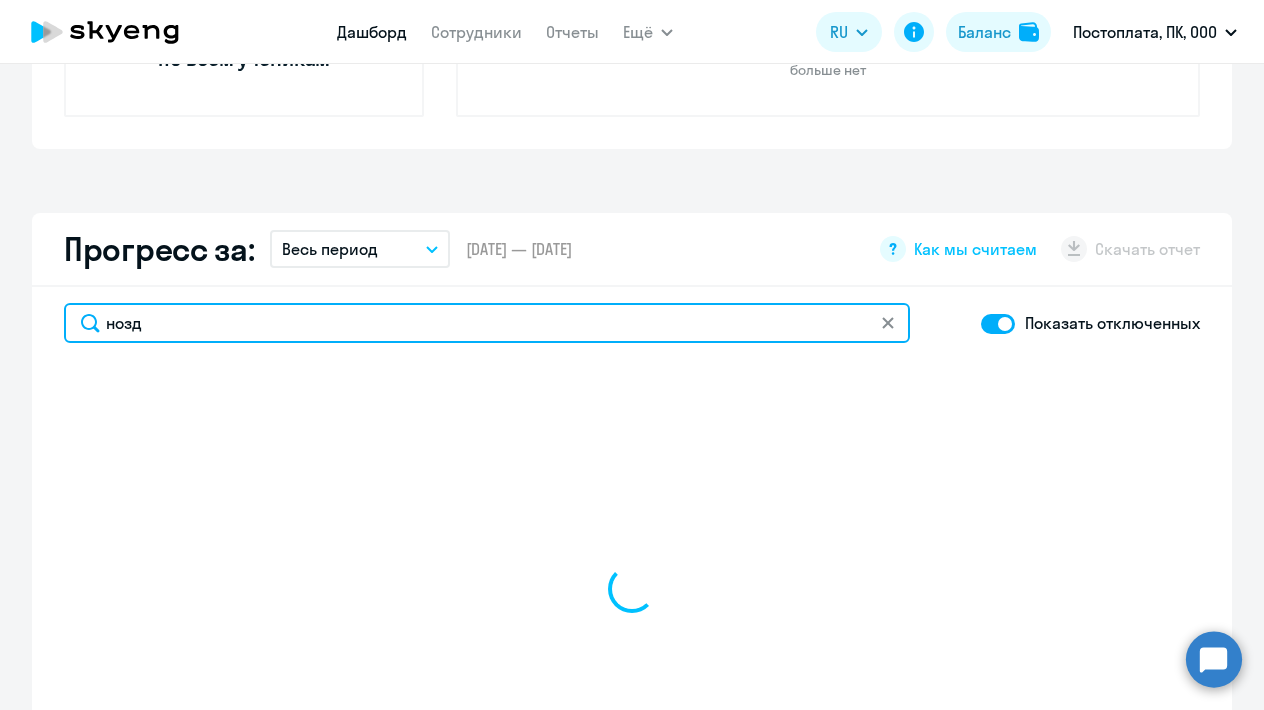 select on "30" 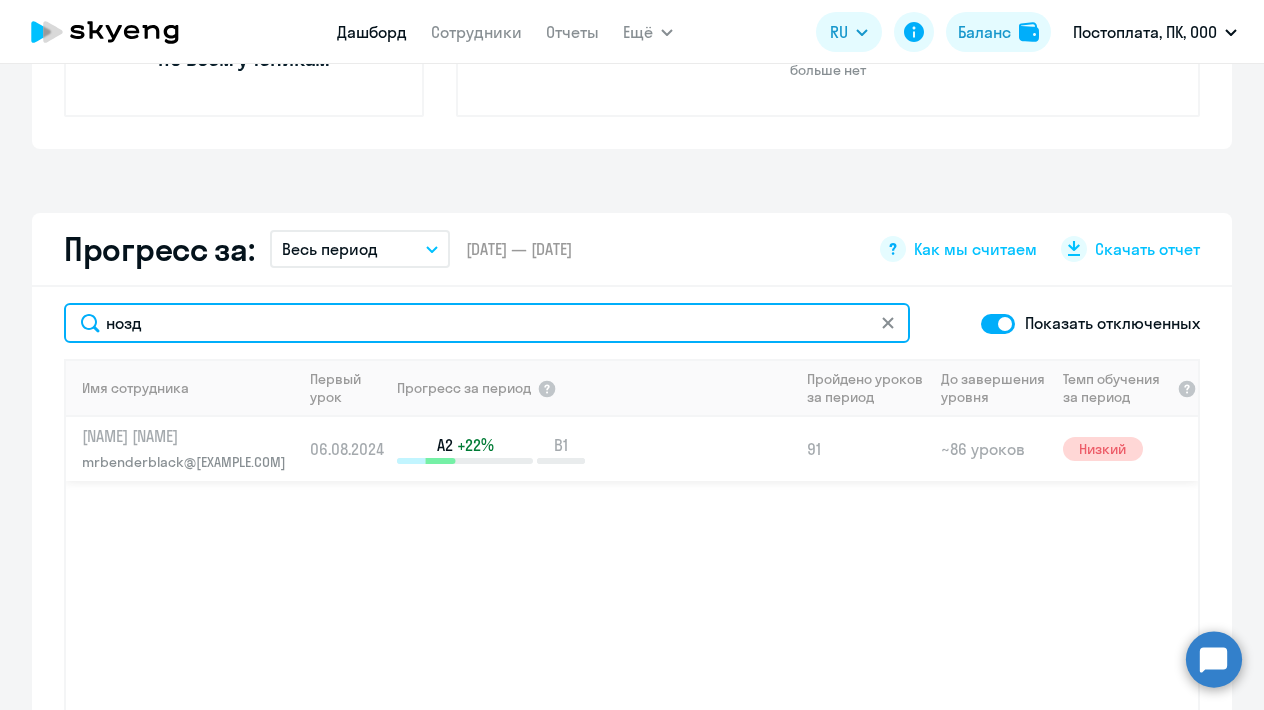 type on "нозд" 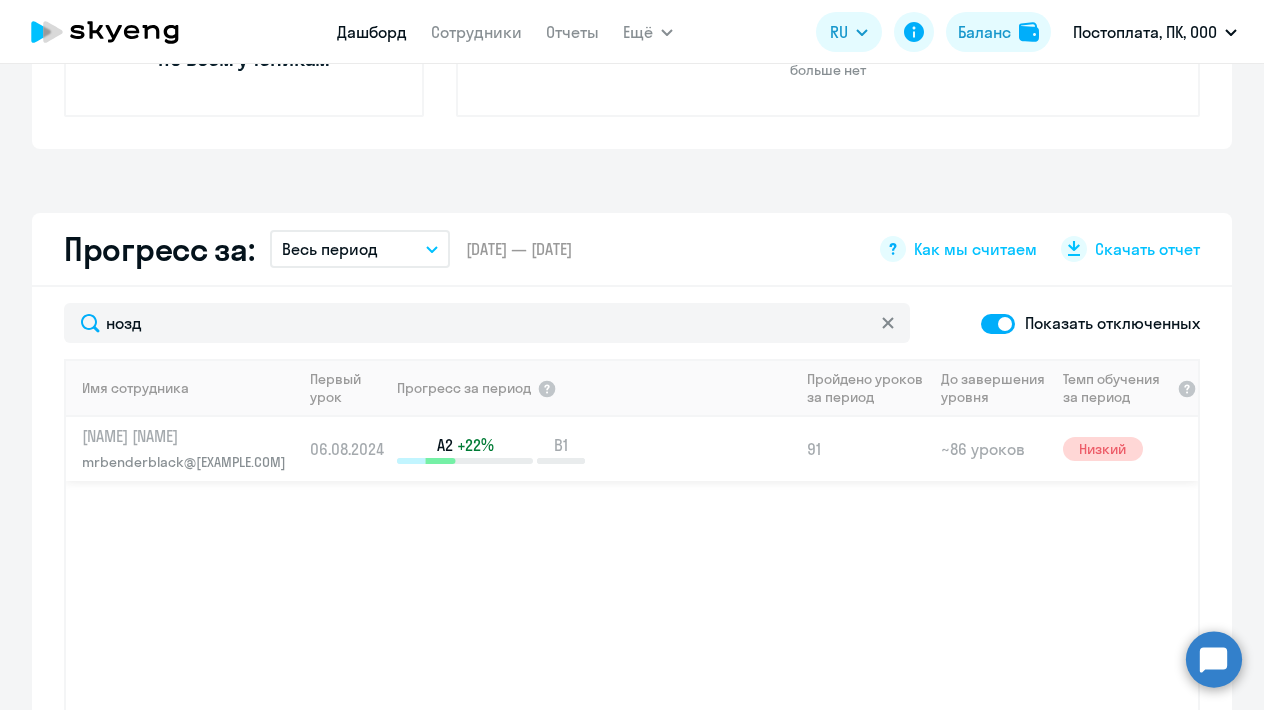 click on "[NAME] [NAME]" 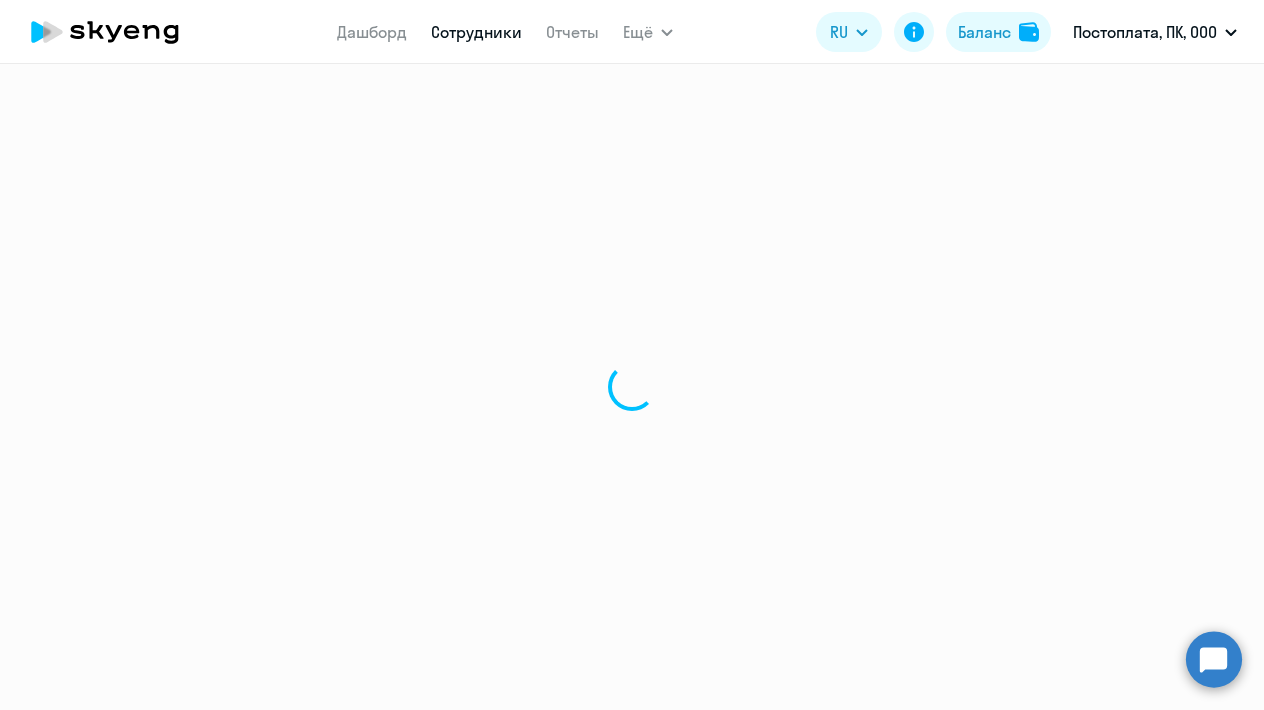 select on "english" 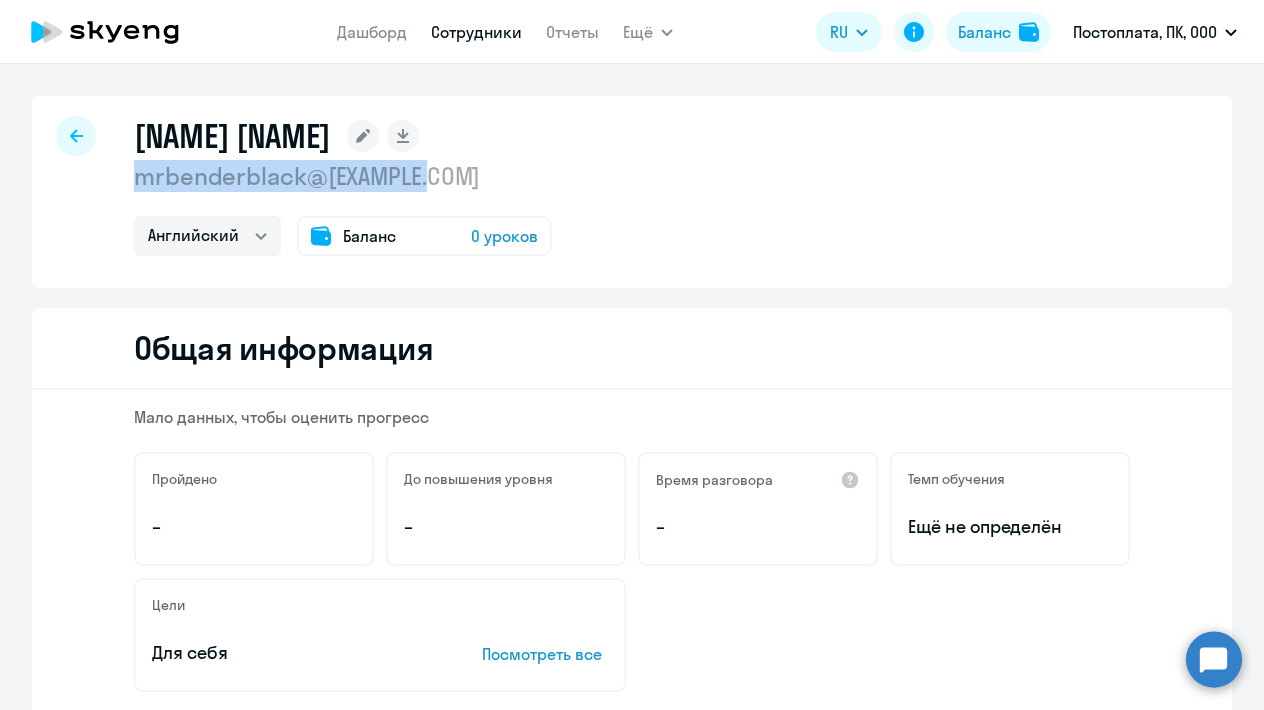 drag, startPoint x: 447, startPoint y: 178, endPoint x: 126, endPoint y: 185, distance: 321.07632 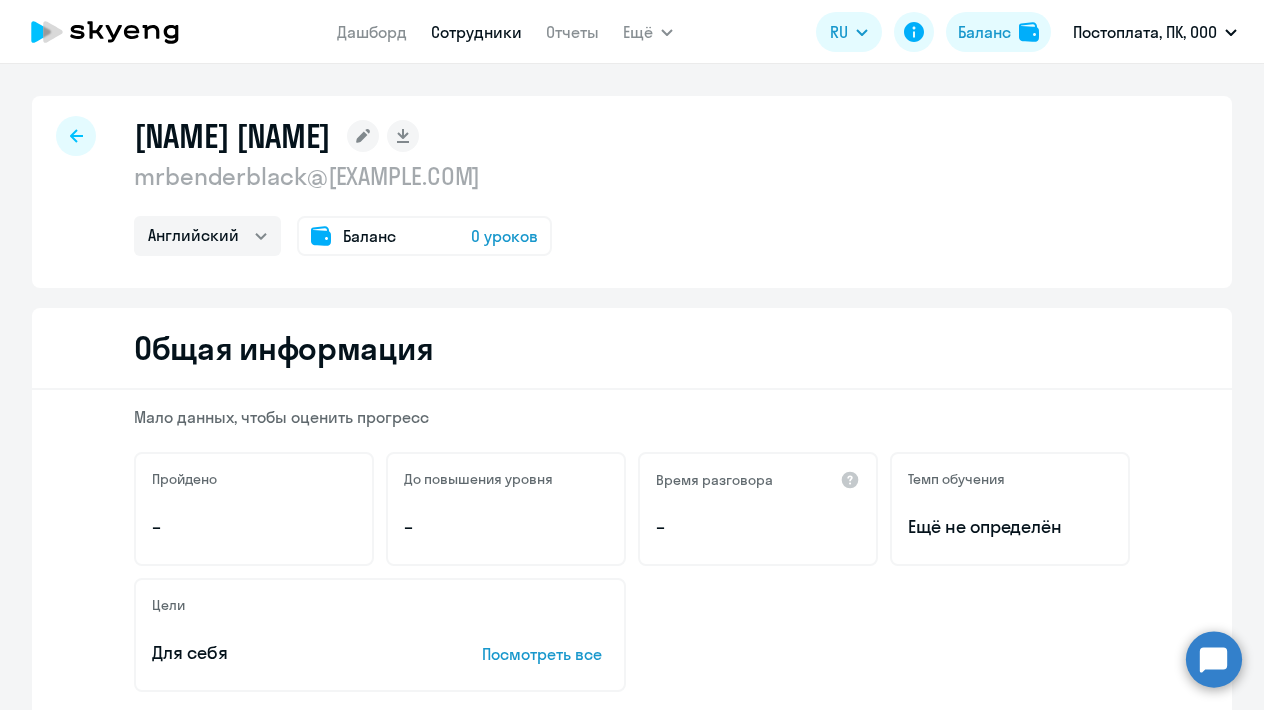 click 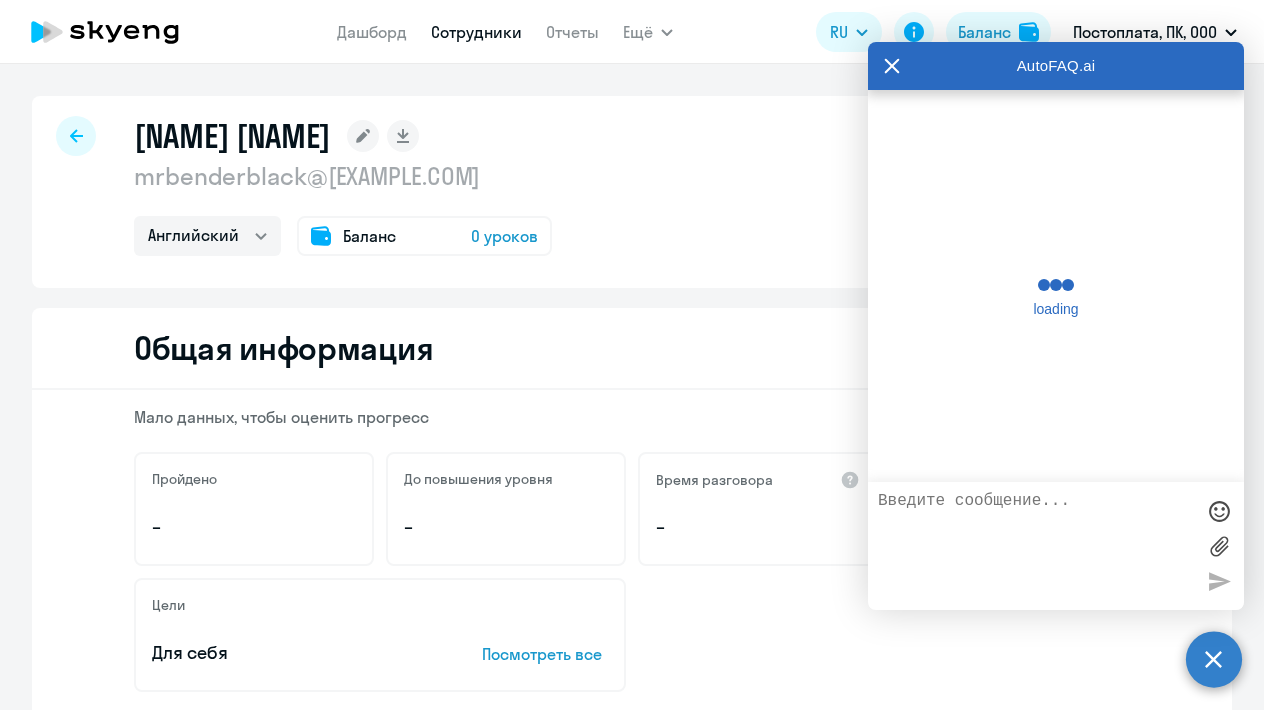 scroll, scrollTop: 392, scrollLeft: 0, axis: vertical 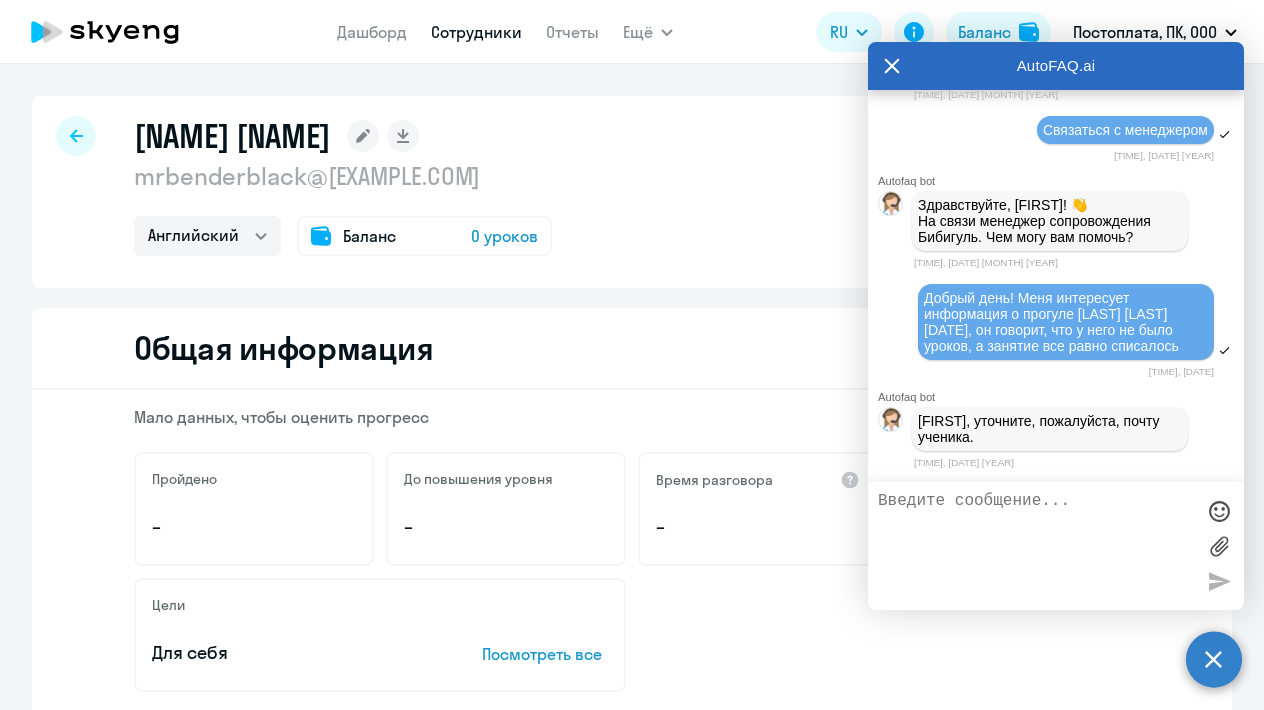 click at bounding box center [1036, 546] 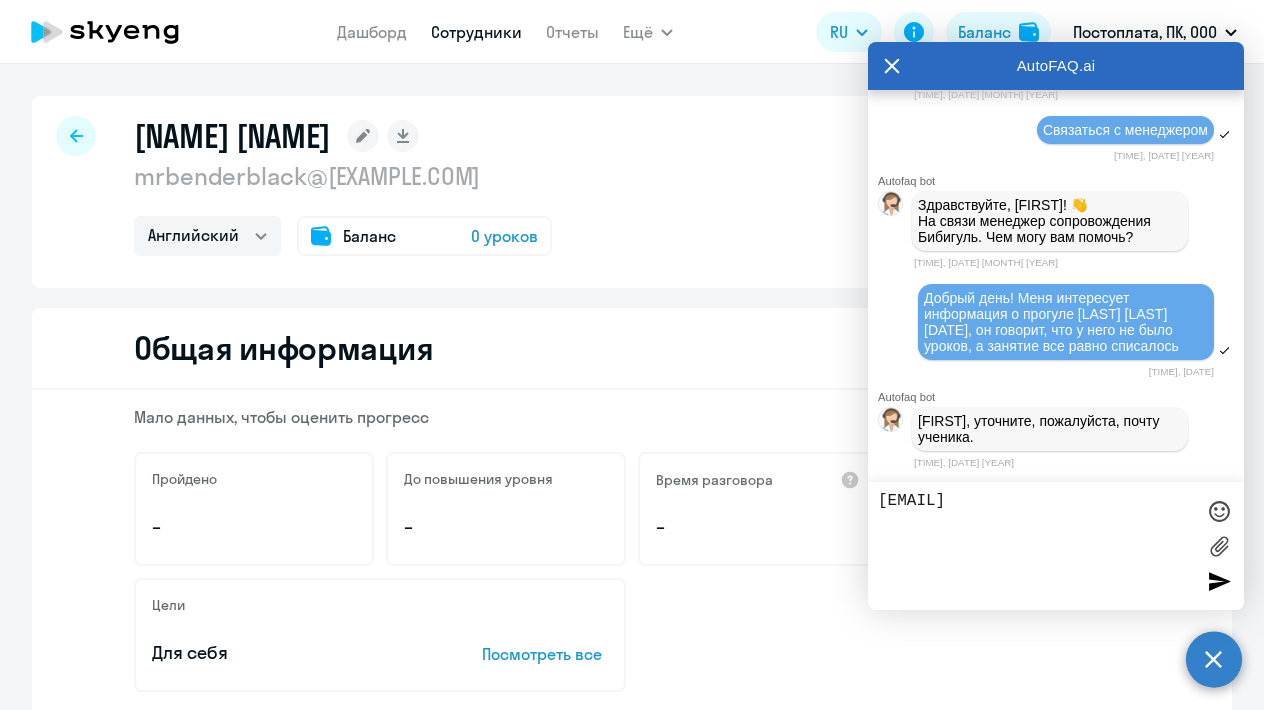 type on "mrbenderblack@[EXAMPLE.COM]" 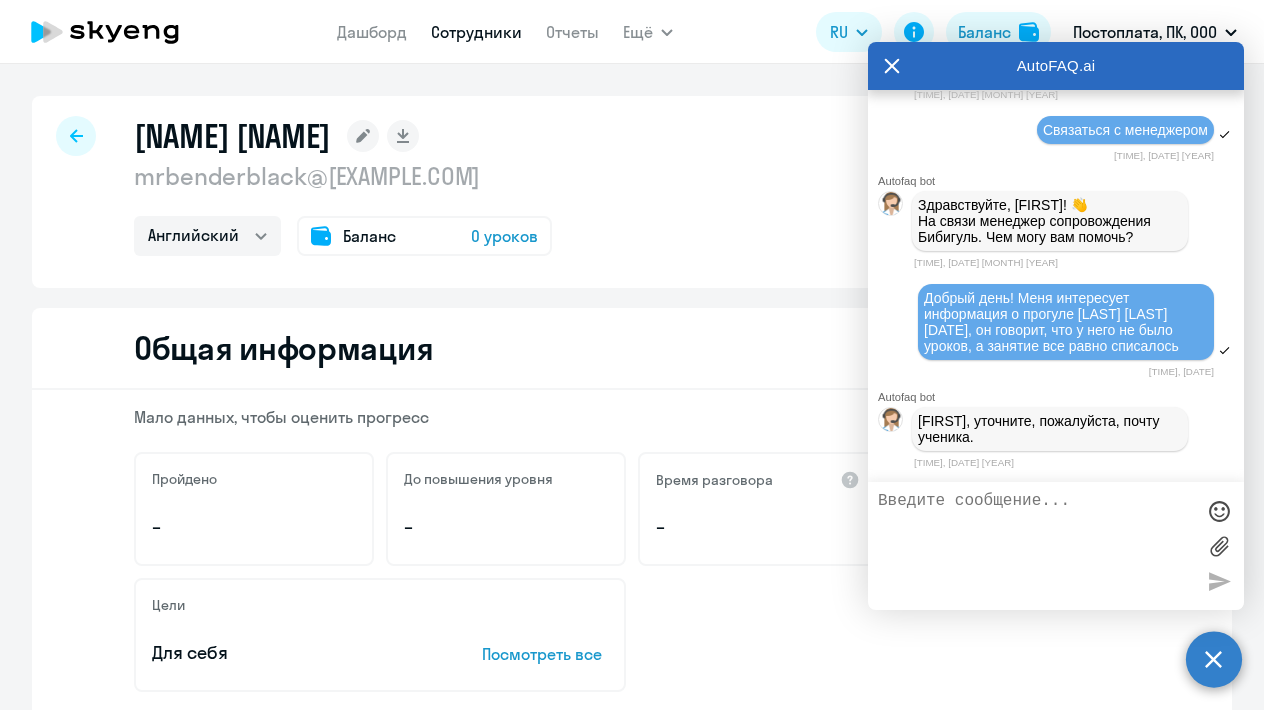 scroll, scrollTop: 48911, scrollLeft: 0, axis: vertical 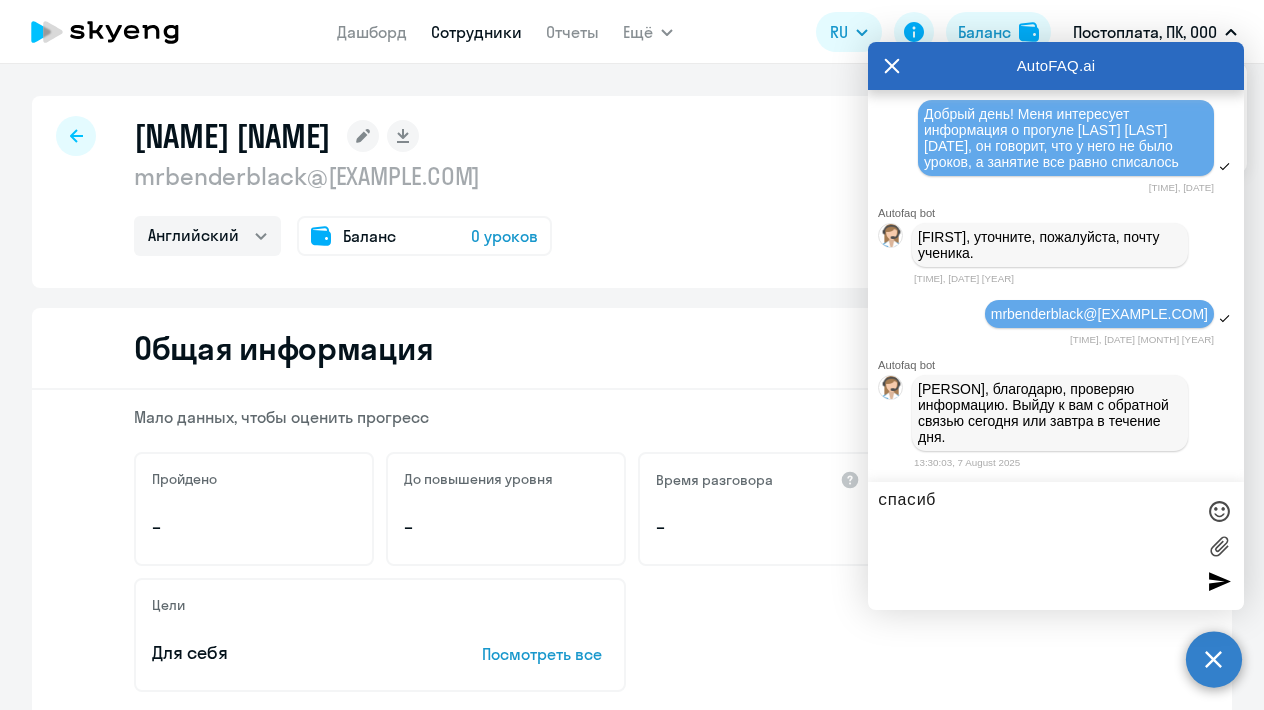 type on "спасибо" 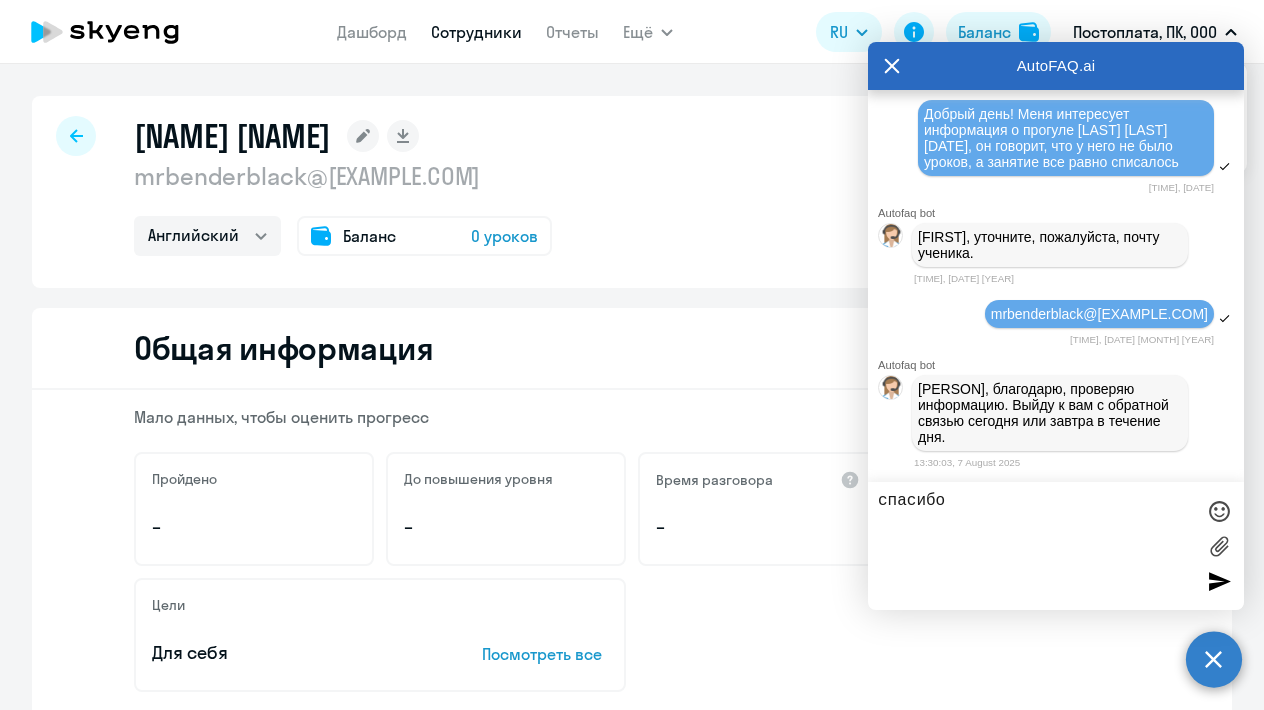 type 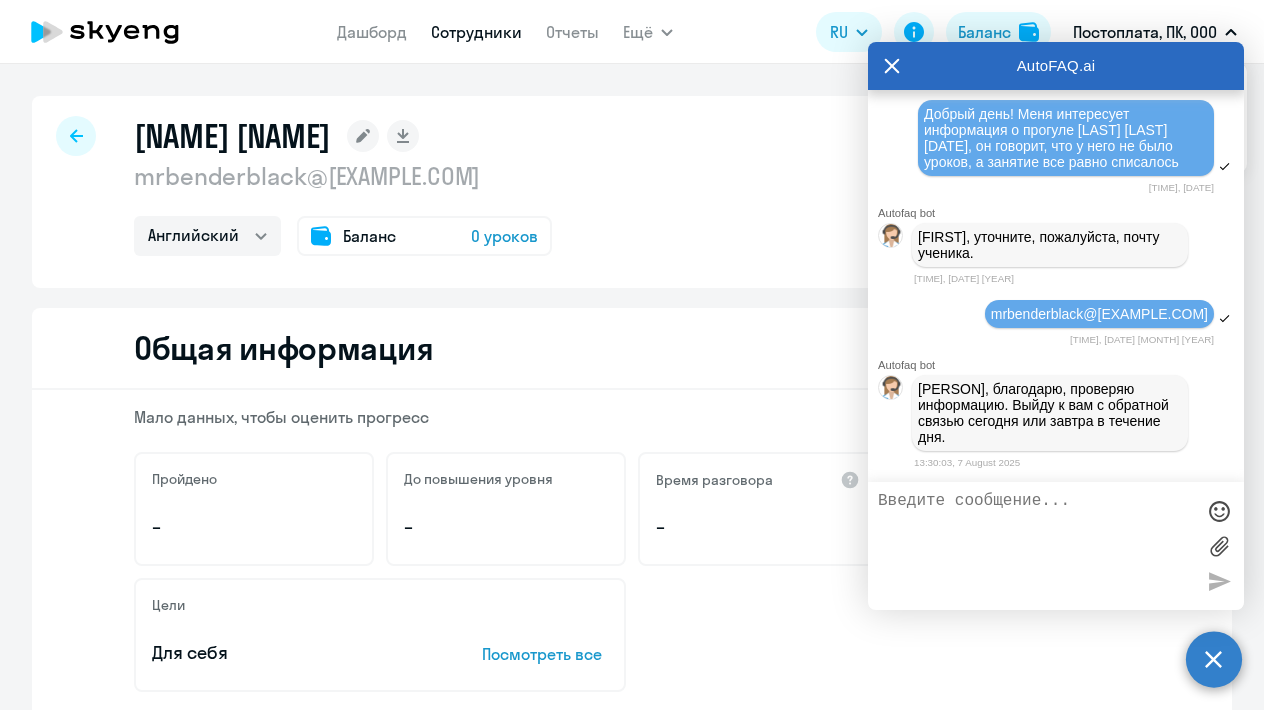 scroll, scrollTop: 49097, scrollLeft: 0, axis: vertical 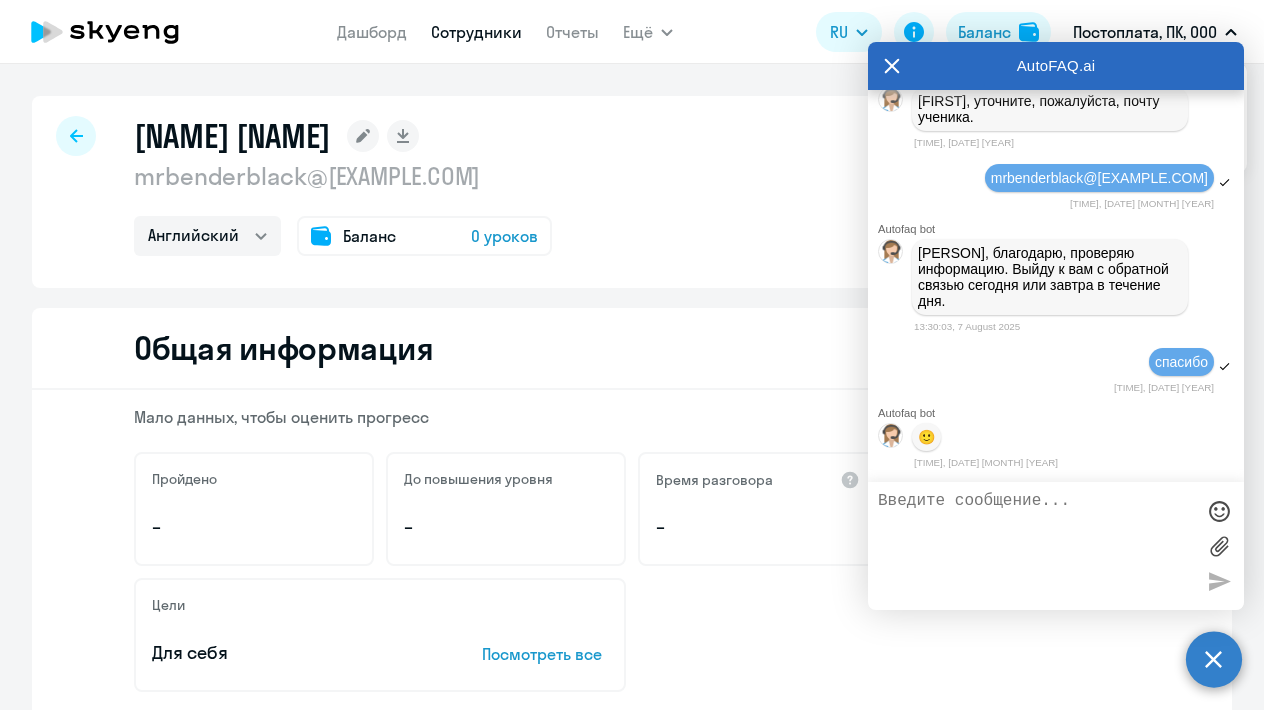 click 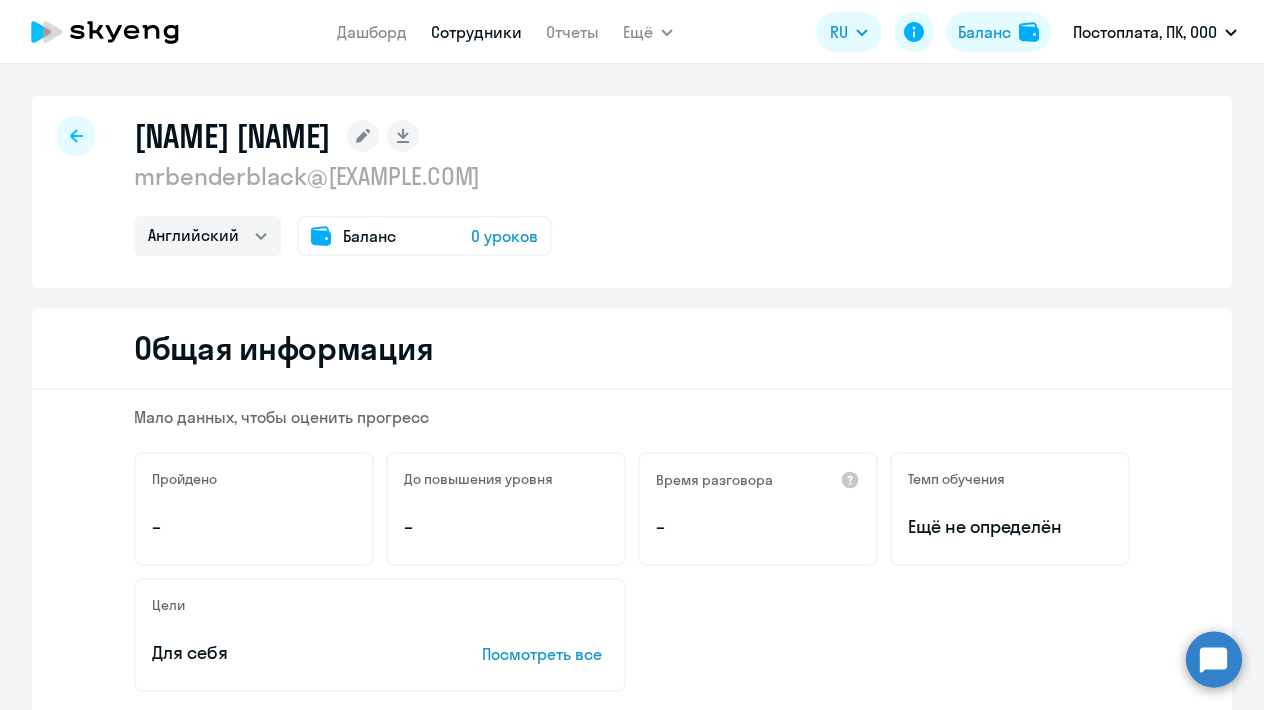 click 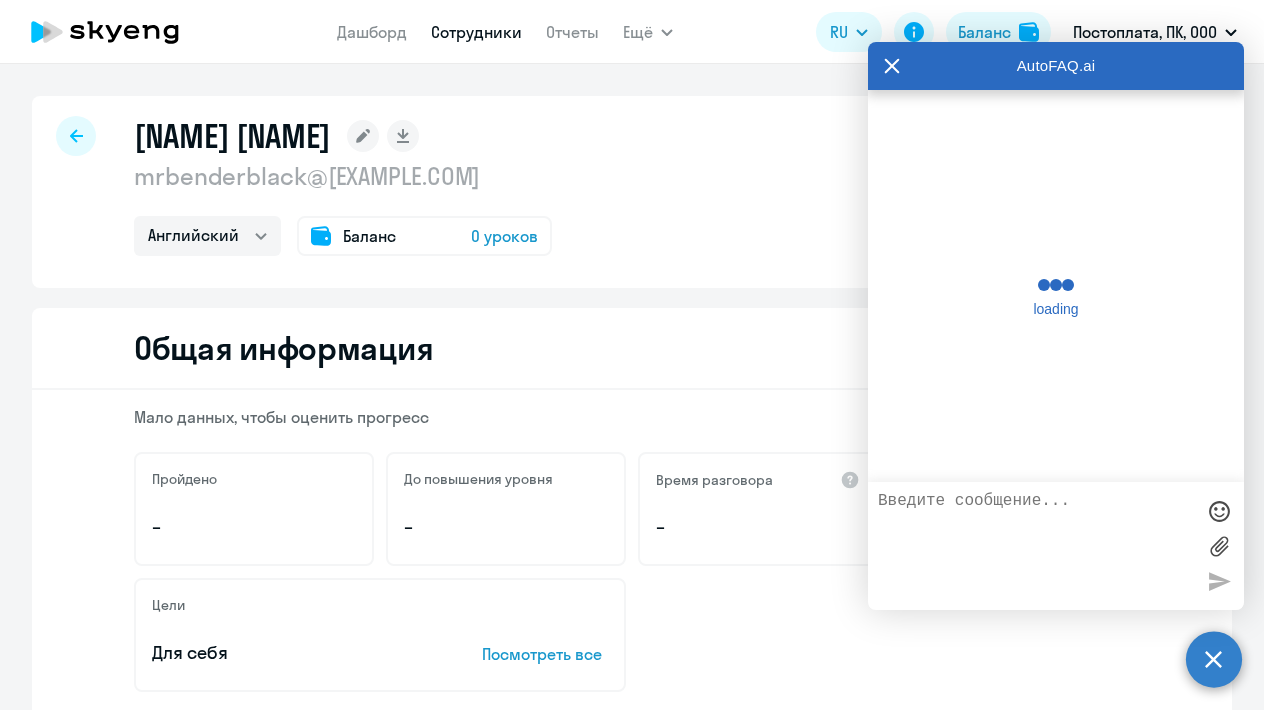 scroll, scrollTop: 392, scrollLeft: 0, axis: vertical 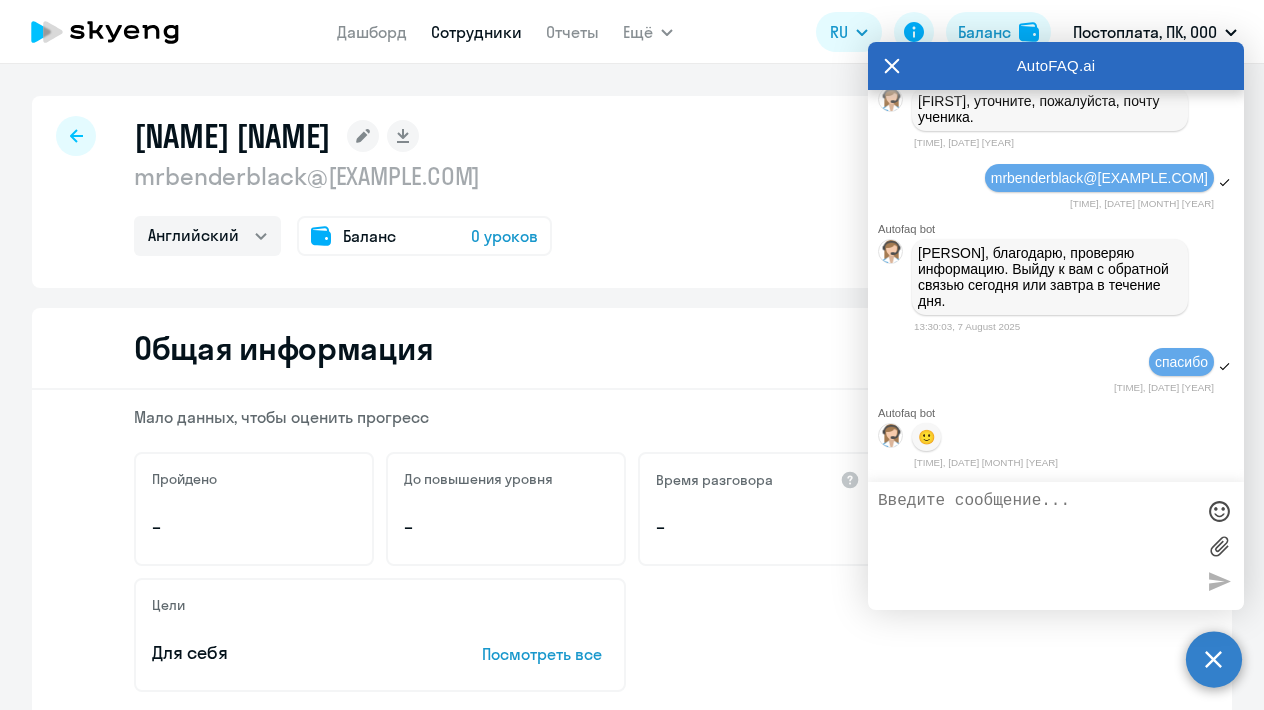 click at bounding box center (1036, 546) 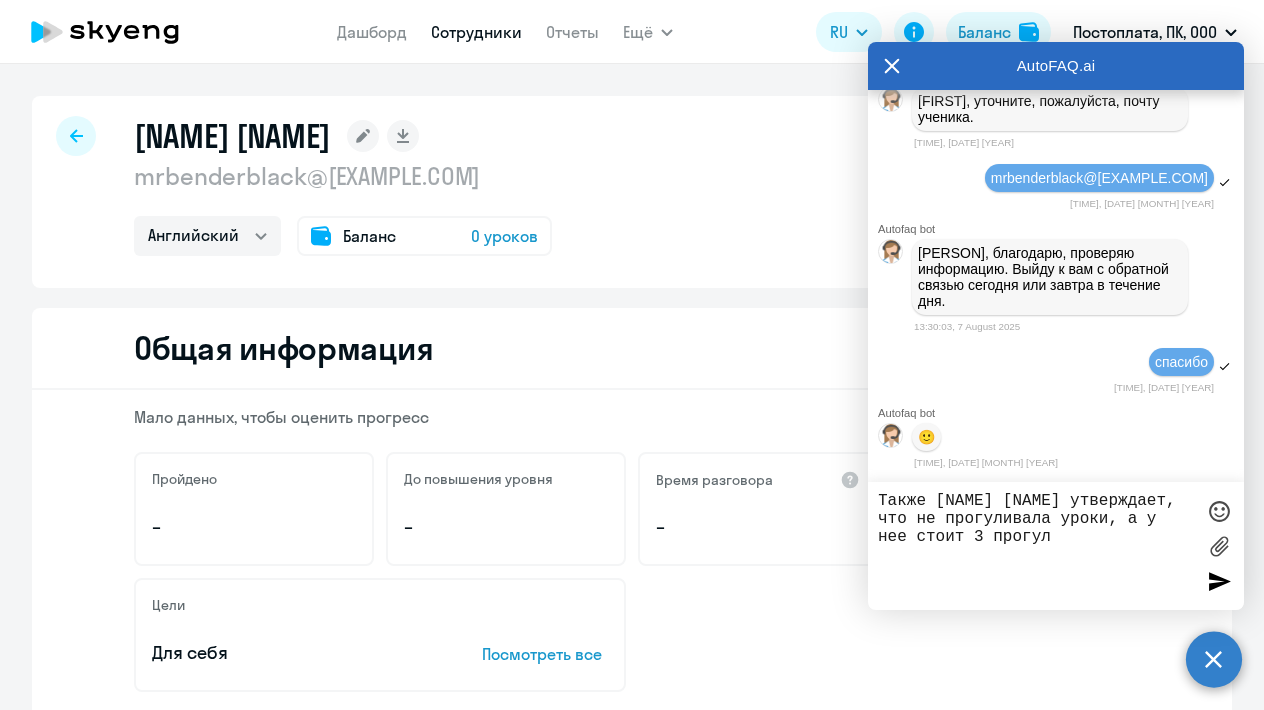 type on "Также [NAME] [NAME] утверждает, что не прогуливала уроки, а у нее стоит 3 прогула" 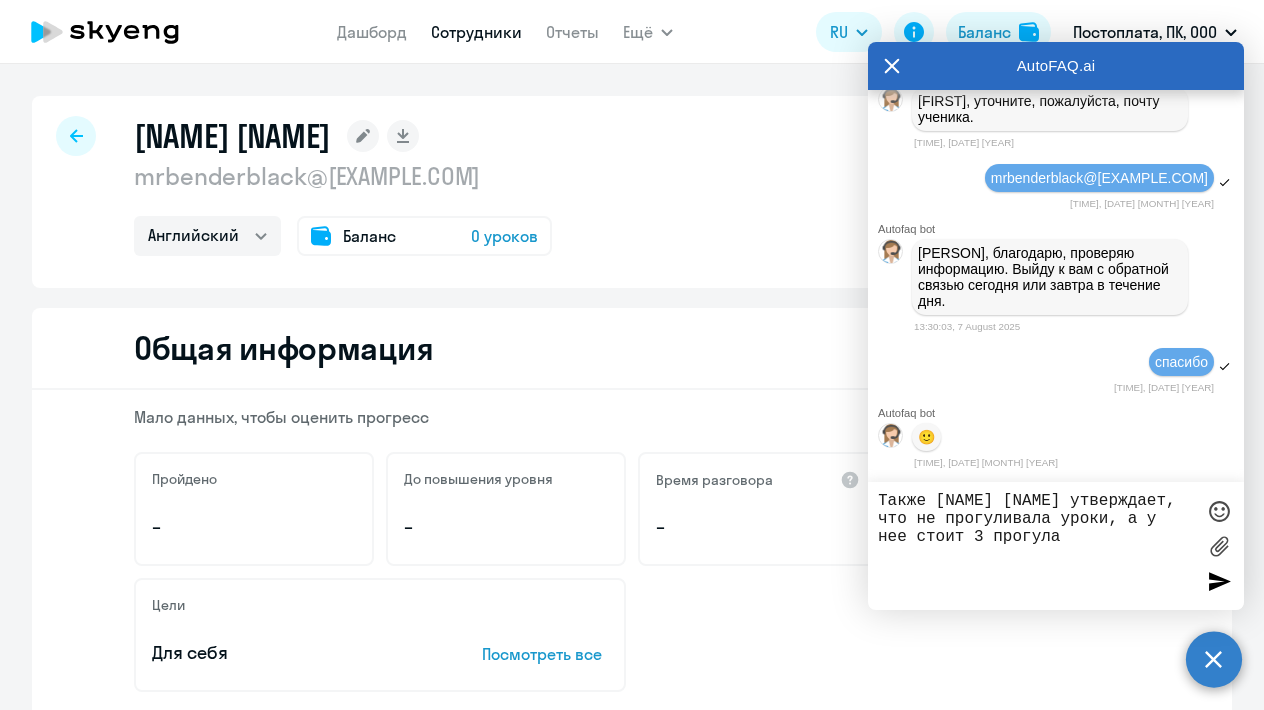 type 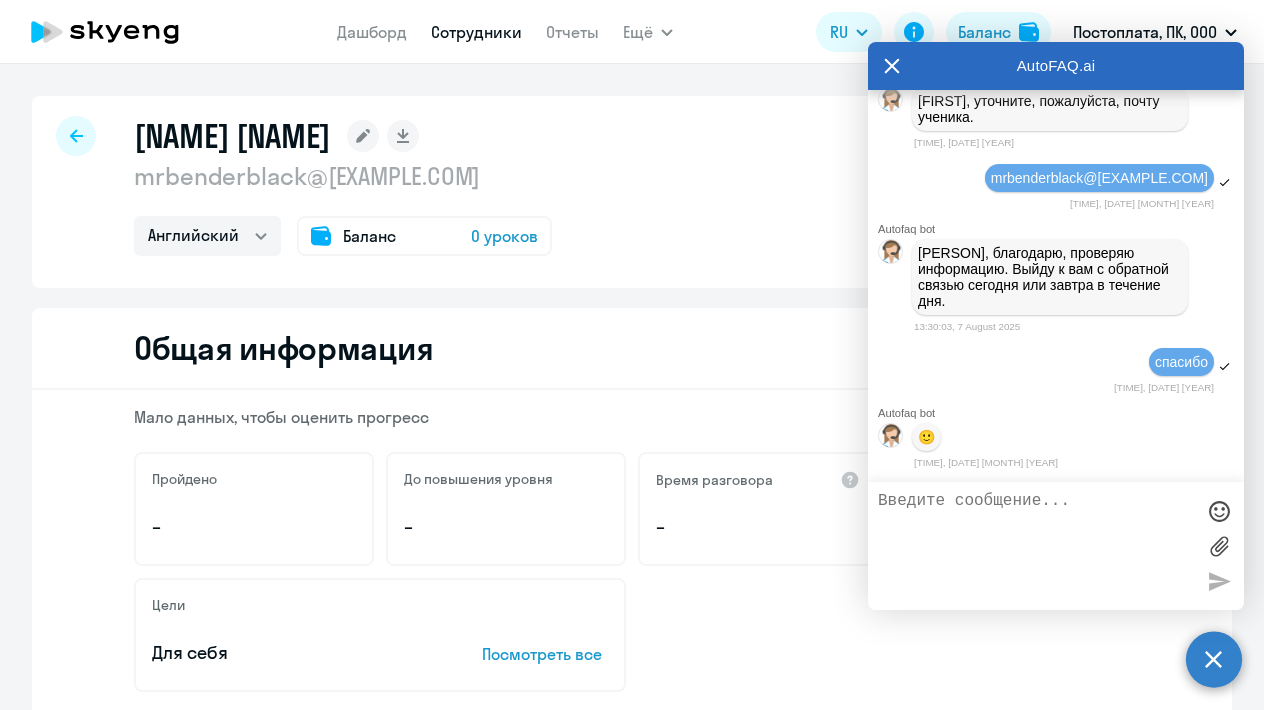 scroll, scrollTop: 49274, scrollLeft: 0, axis: vertical 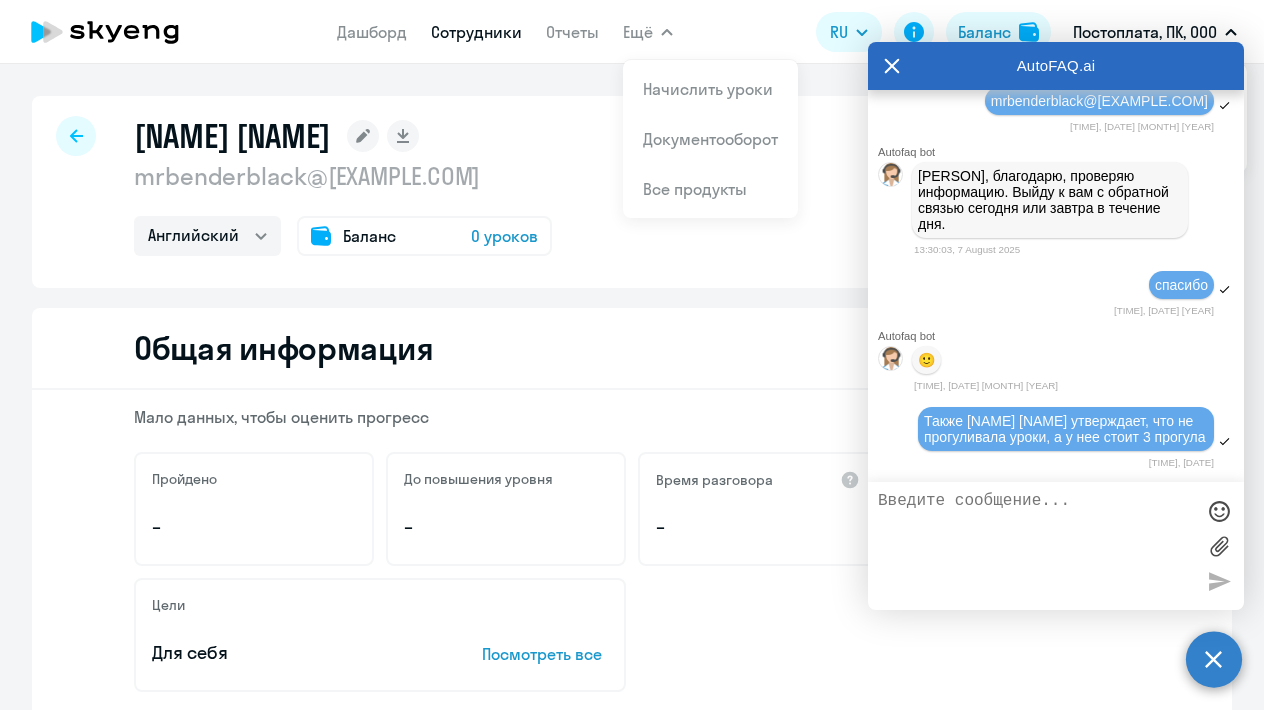 click 